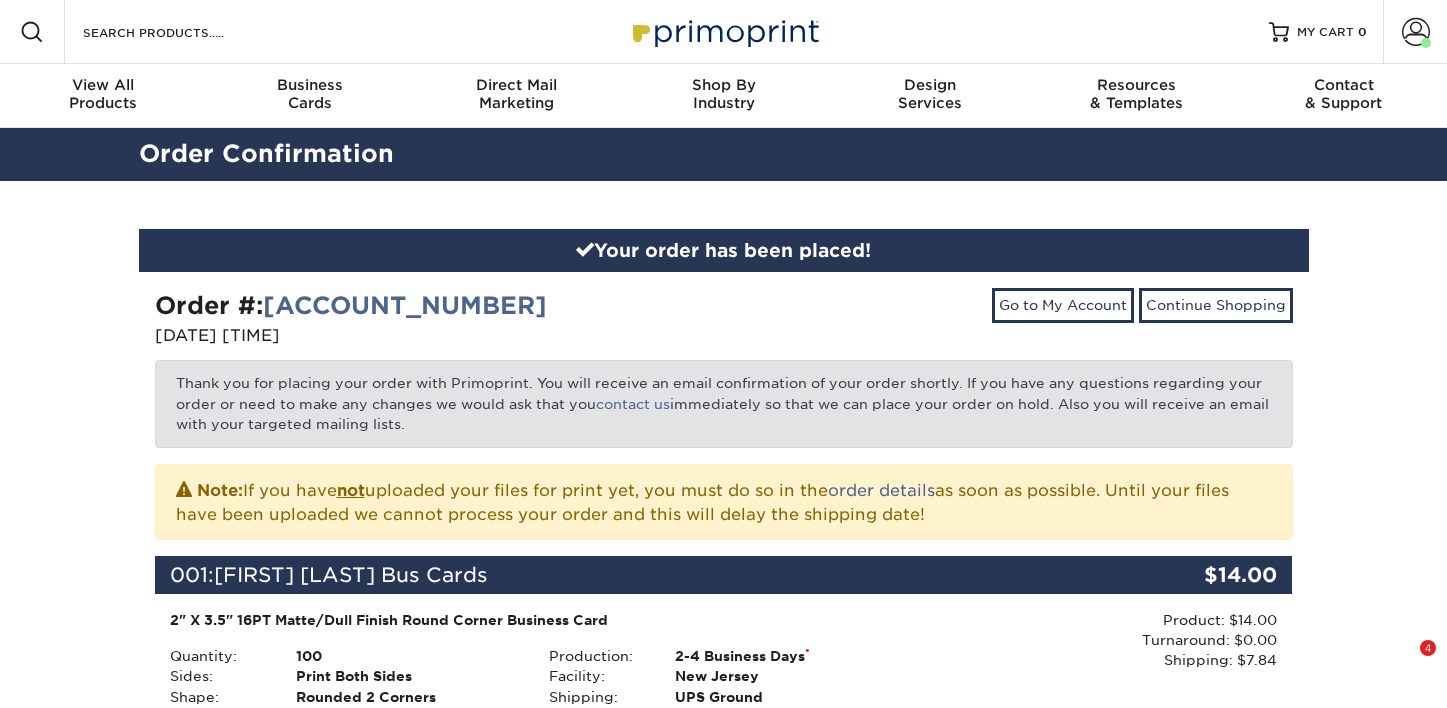scroll, scrollTop: 0, scrollLeft: 0, axis: both 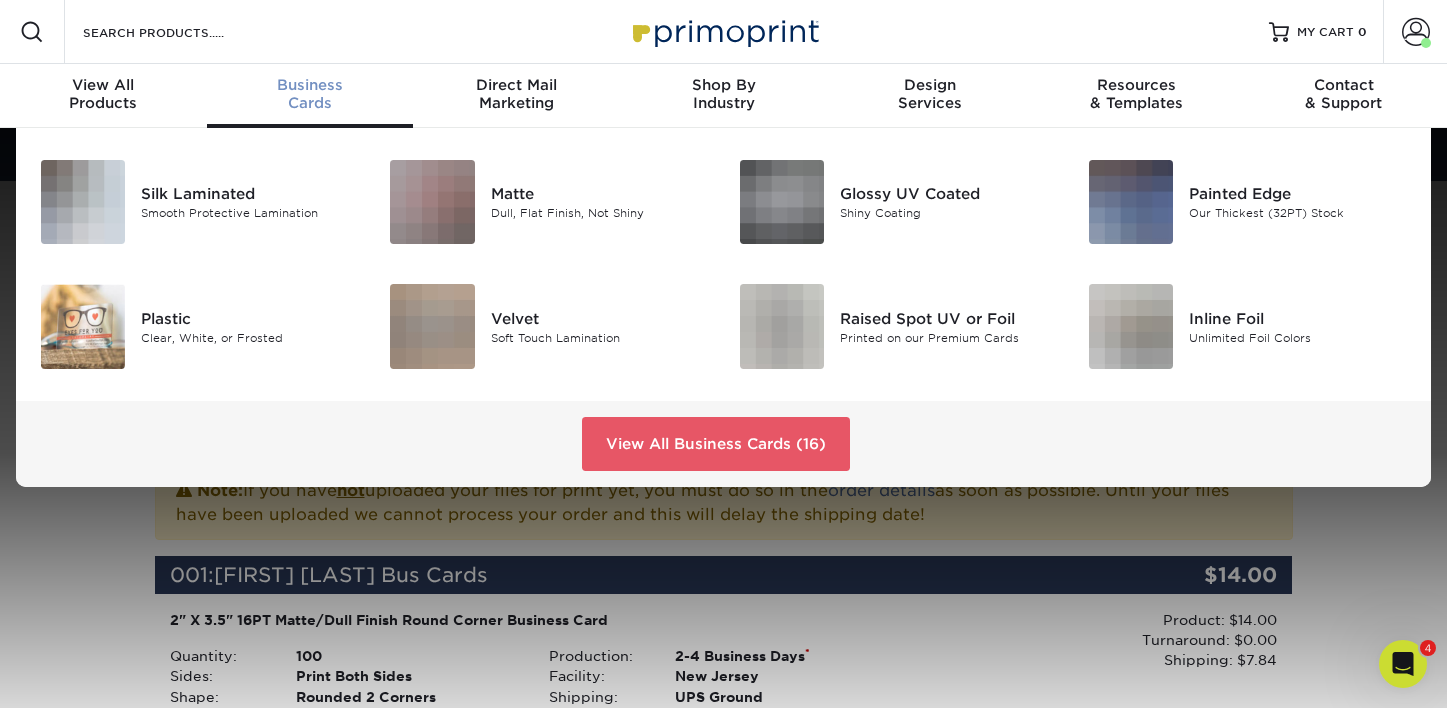 click on "Business" at bounding box center [310, 85] 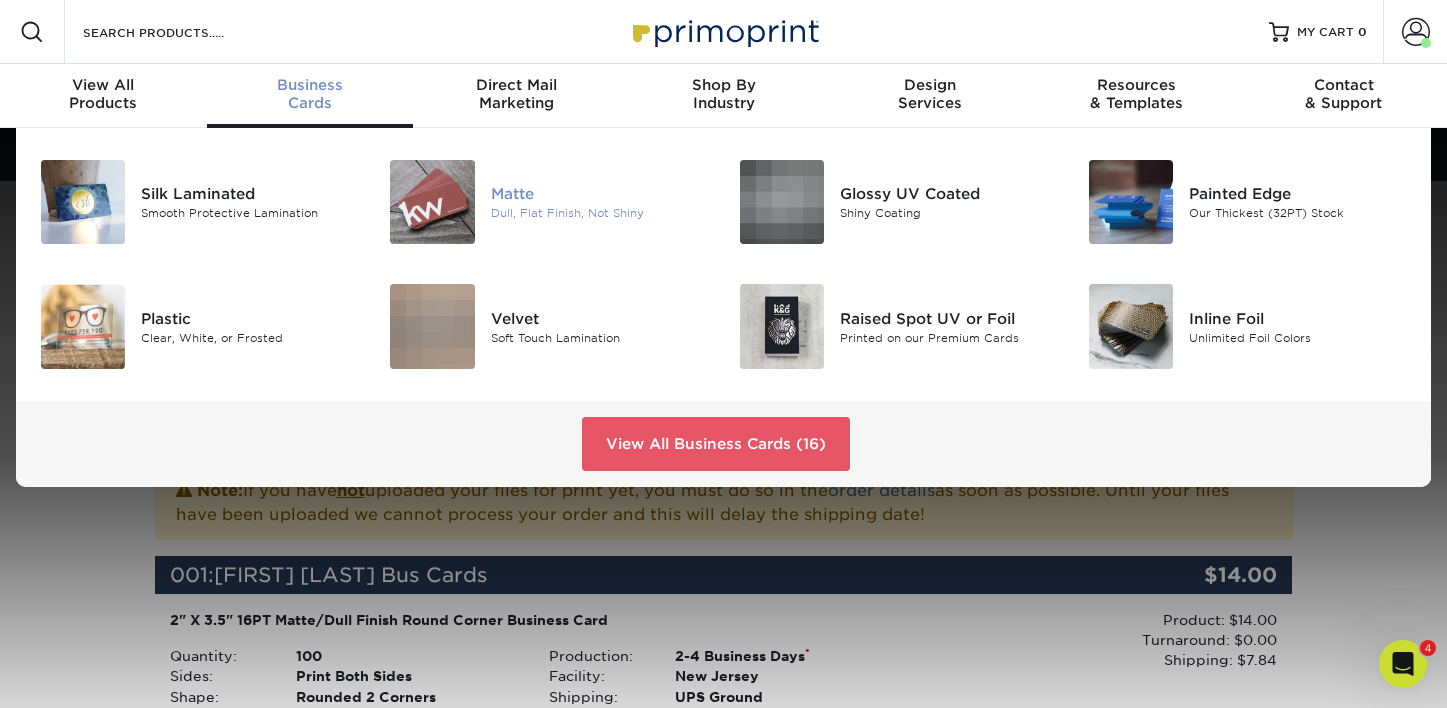 click on "Dull, Flat Finish, Not Shiny" at bounding box center [600, 213] 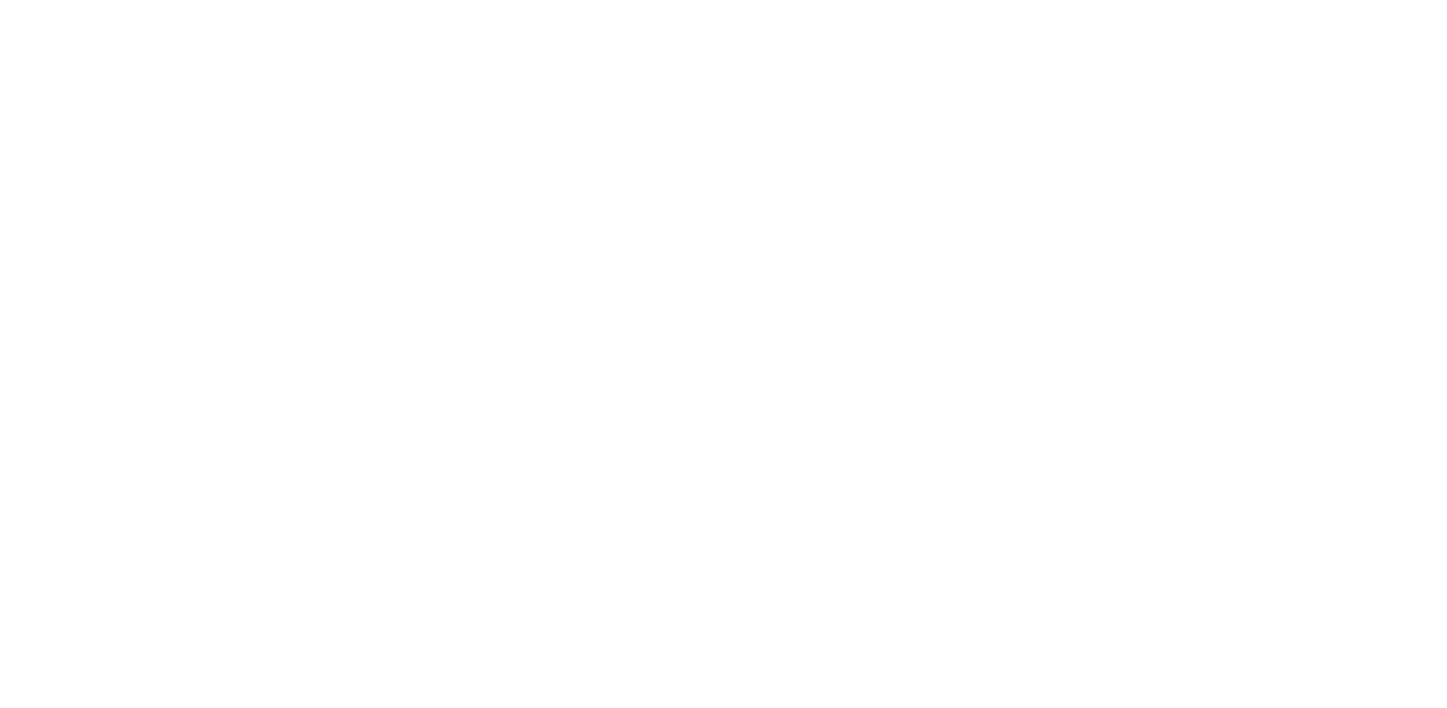scroll, scrollTop: 0, scrollLeft: 0, axis: both 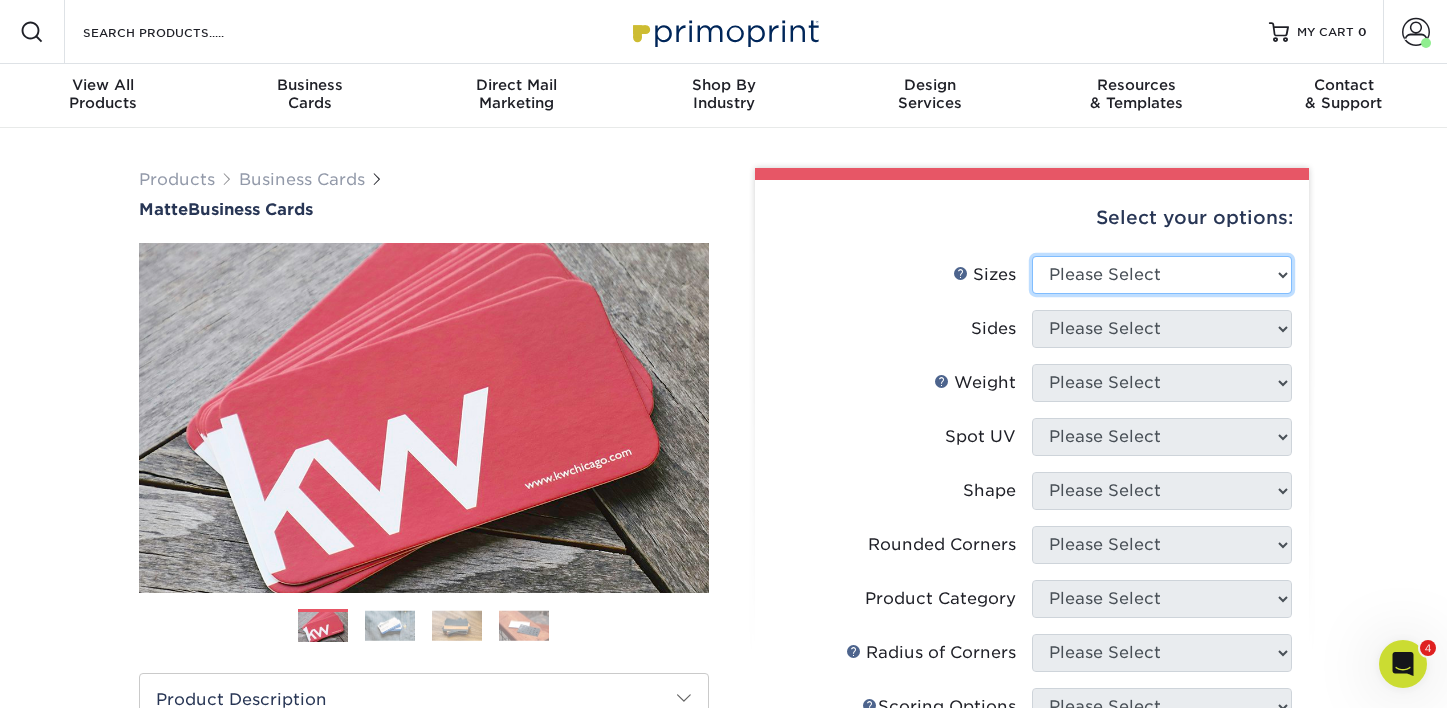 click on "Please Select
1.5" x 3.5"  - Mini
1.75" x 3.5" - Mini
2" x 2" - Square
2" x 3" - Mini
2" x 3.5" - Standard
2" x 7" - Foldover Card
2.125" x 3.375" - European
2.5" x 2.5" - Square 3.5" x 4" - Foldover Card" at bounding box center (1162, 275) 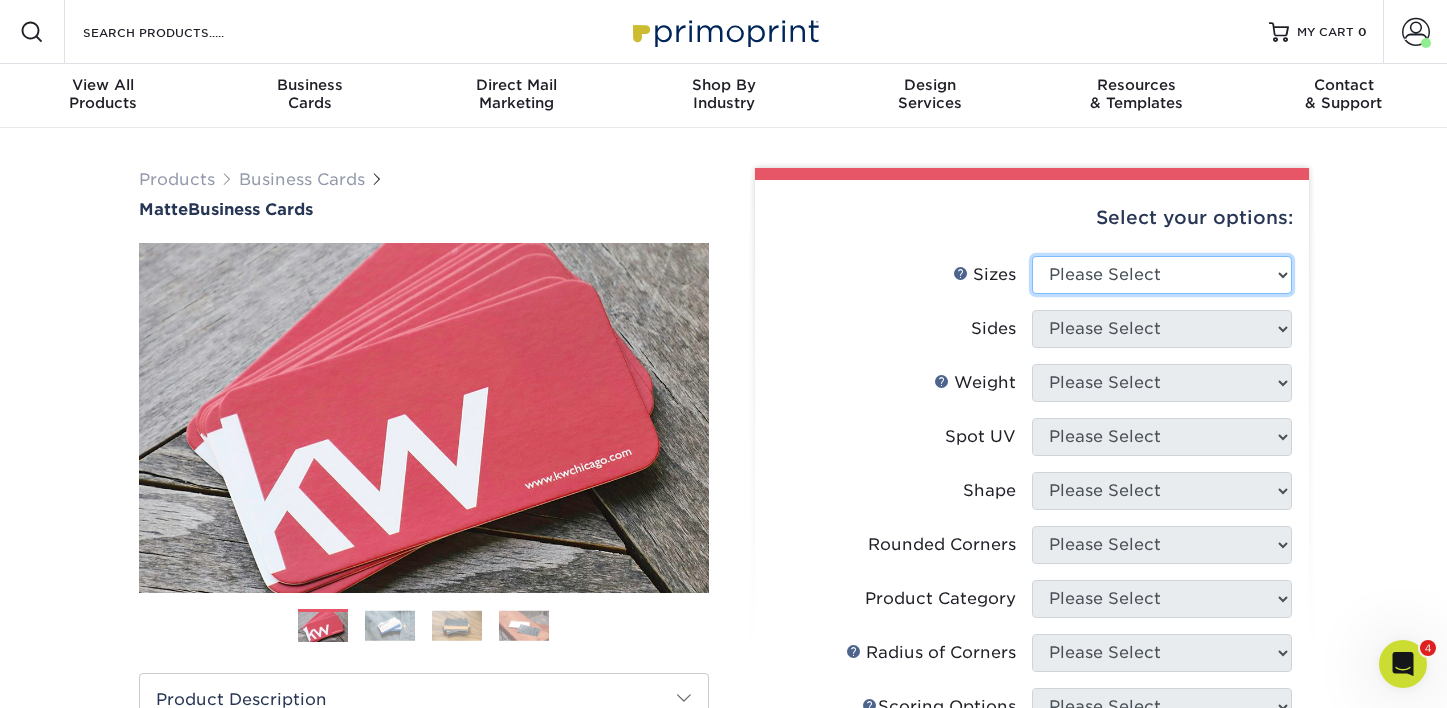 select on "2.00x3.50" 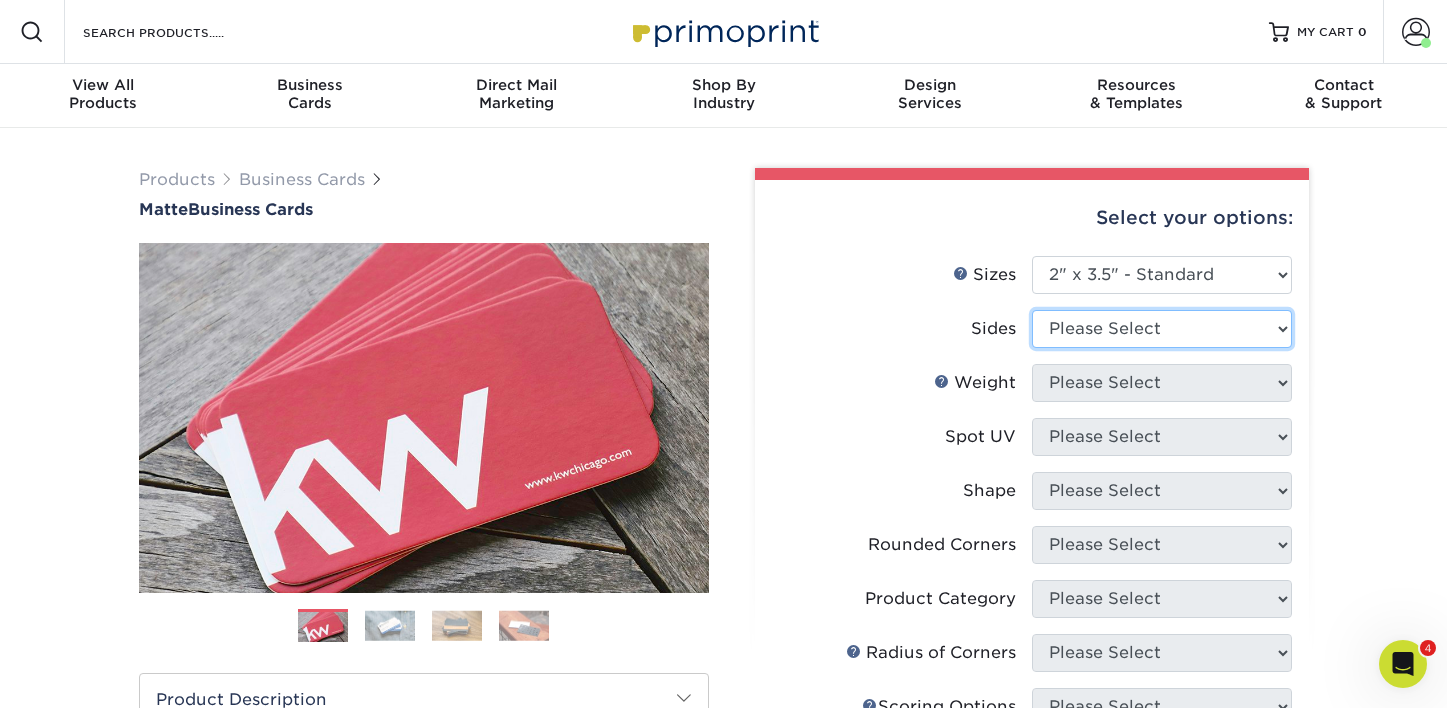 click on "Please Select Print Both Sides Print Front Only" at bounding box center (1162, 329) 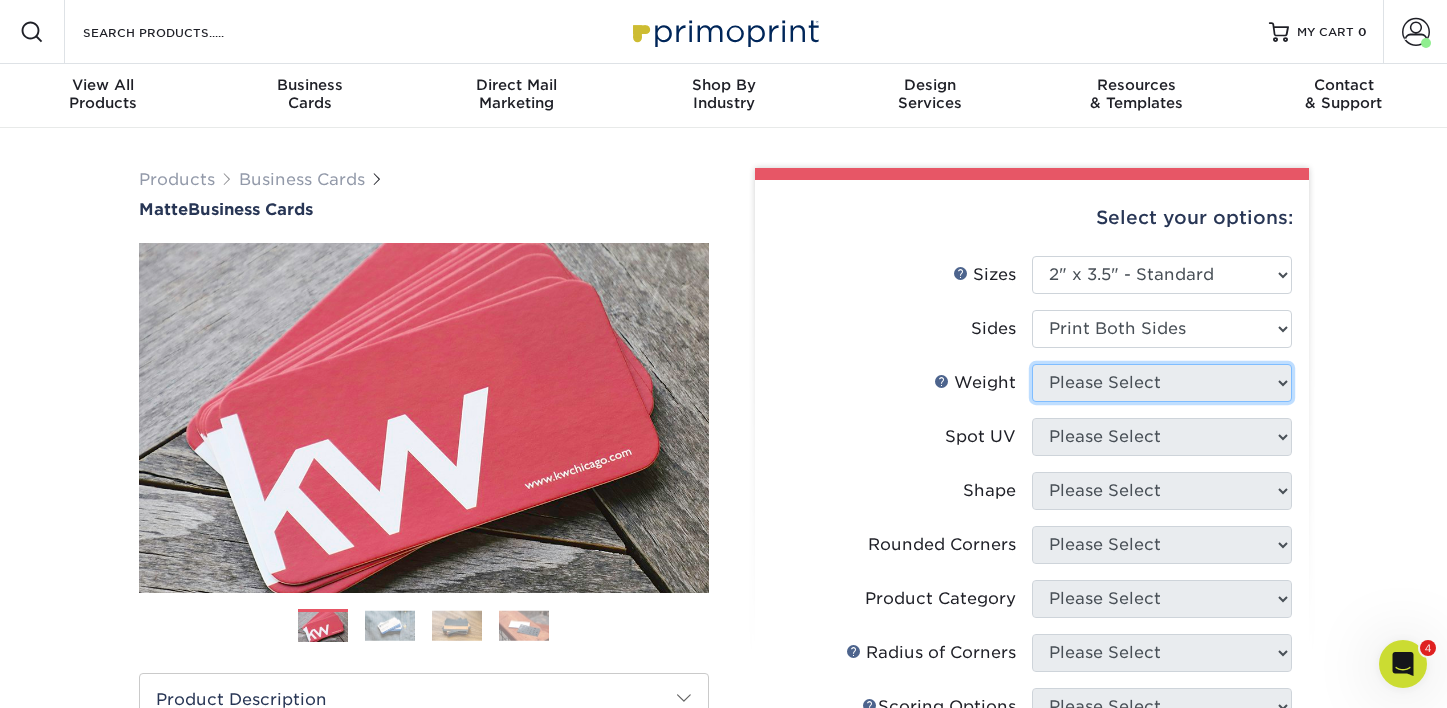 click on "Please Select" at bounding box center [1162, 383] 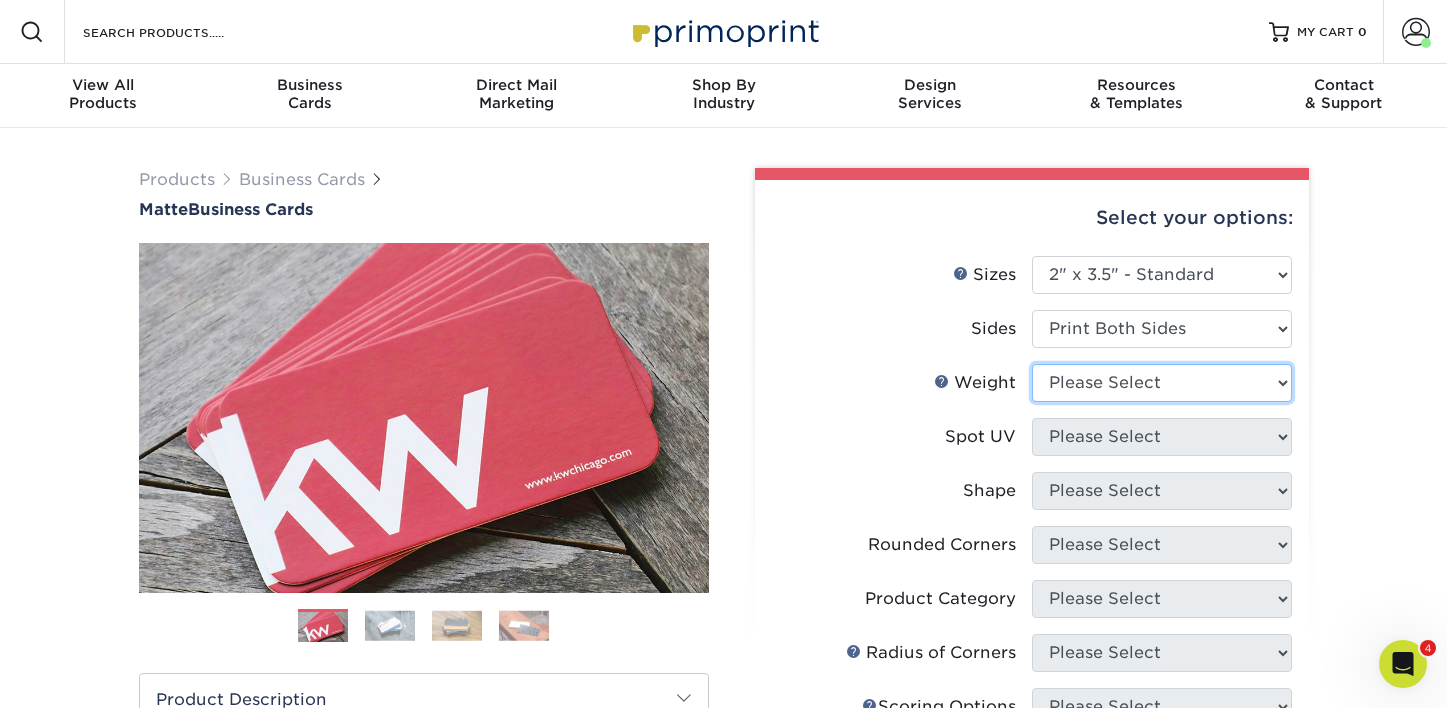 select on "16PT" 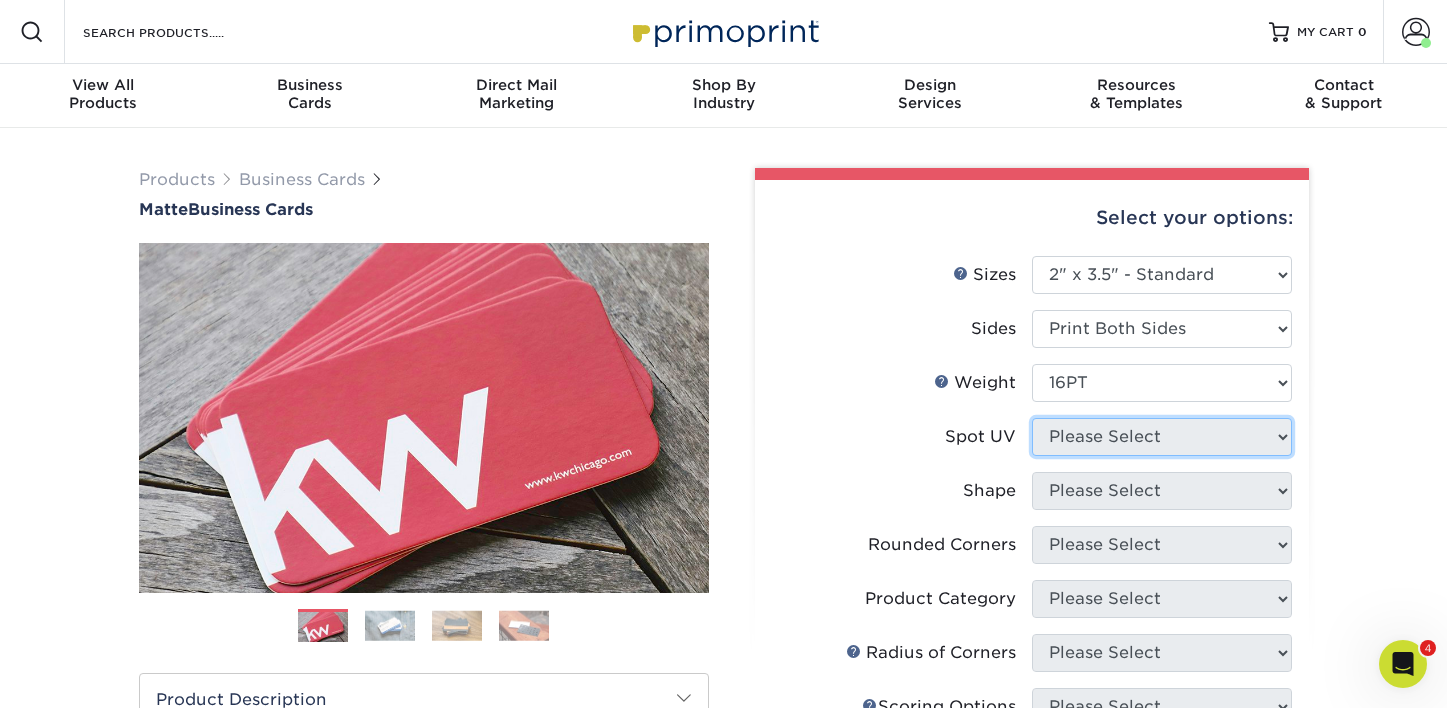 click on "Please Select No Spot UV Front and Back (Both Sides) Front Only Back Only" at bounding box center (1162, 437) 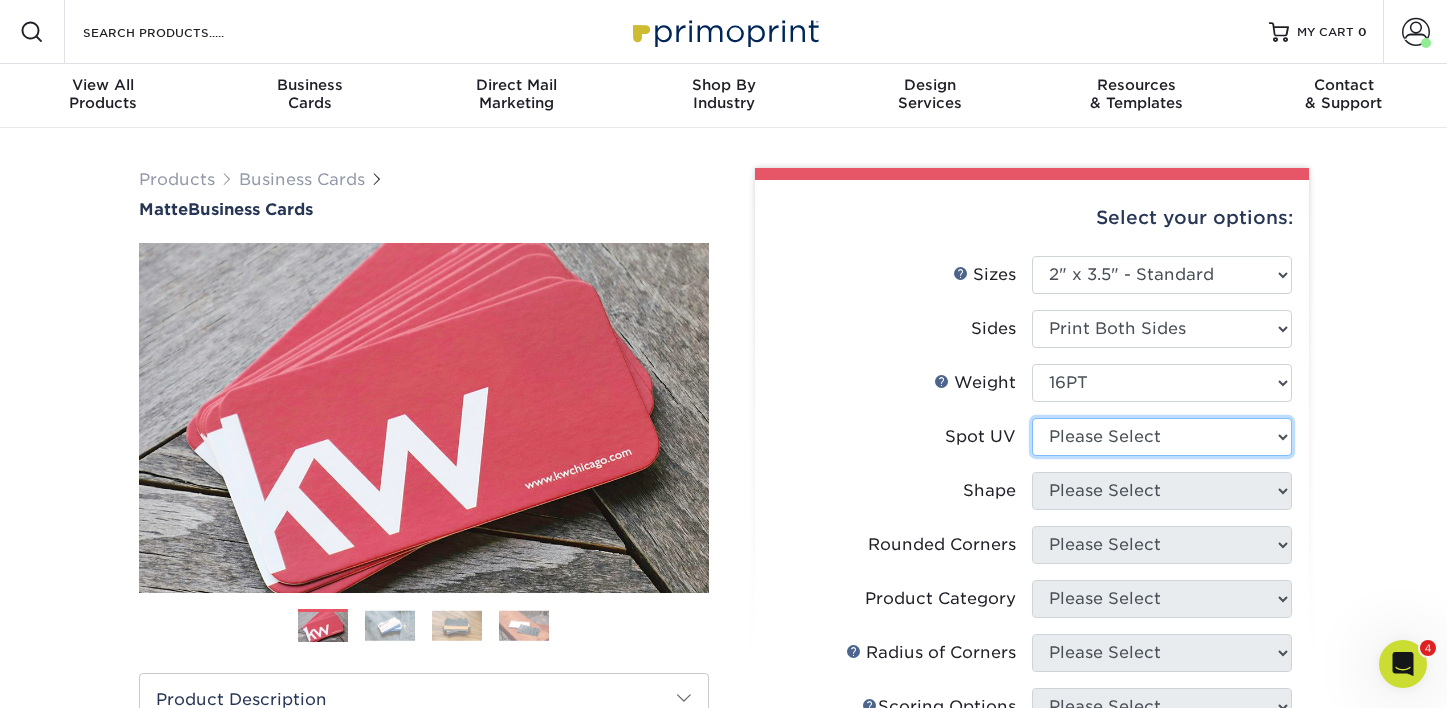 select on "3" 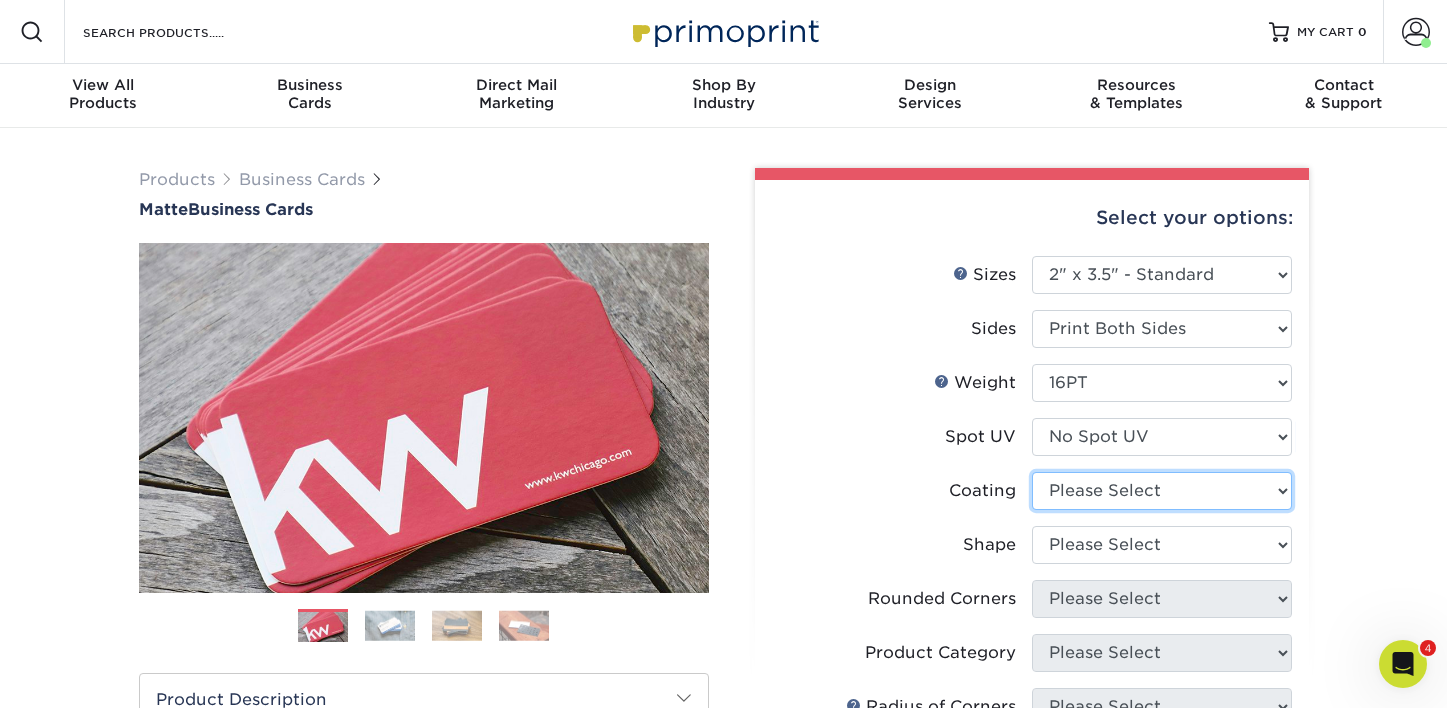 click at bounding box center [1162, 491] 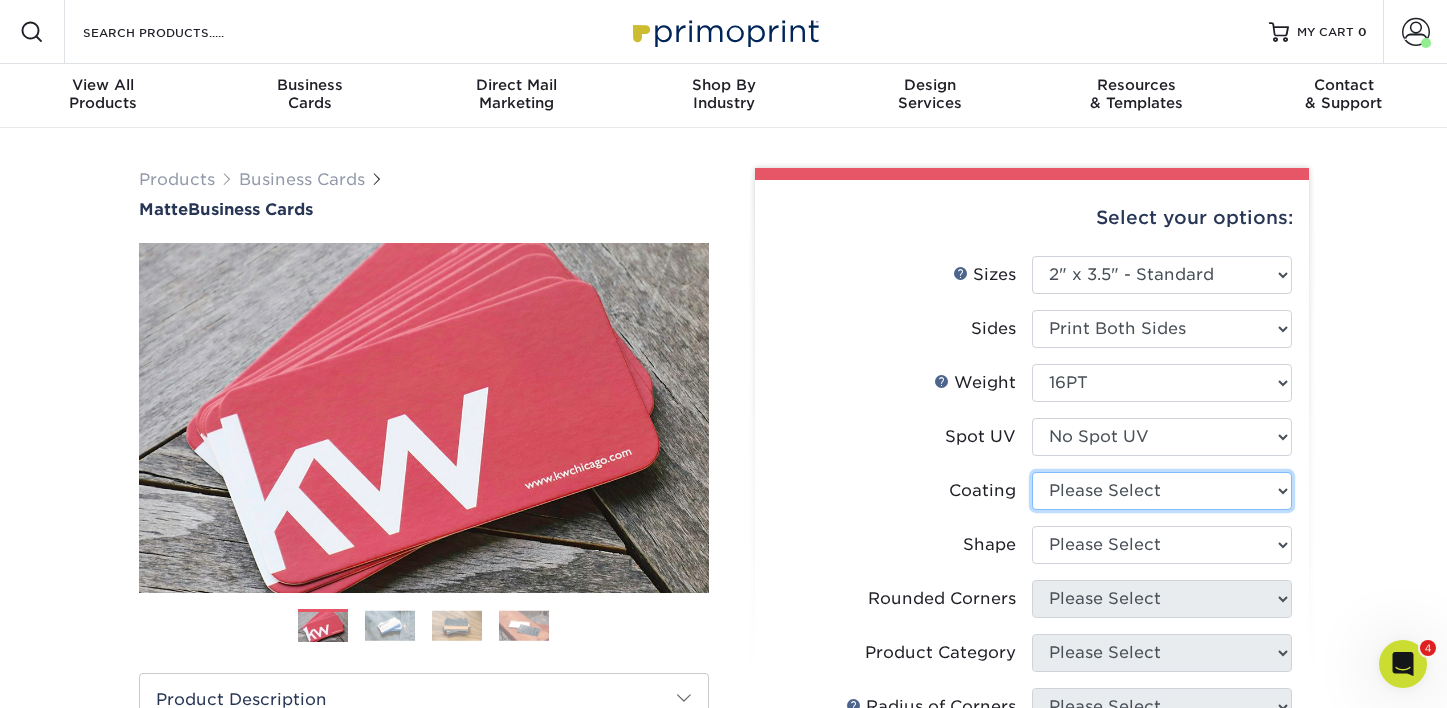 select on "121bb7b5-3b4d-429f-bd8d-bbf80e953313" 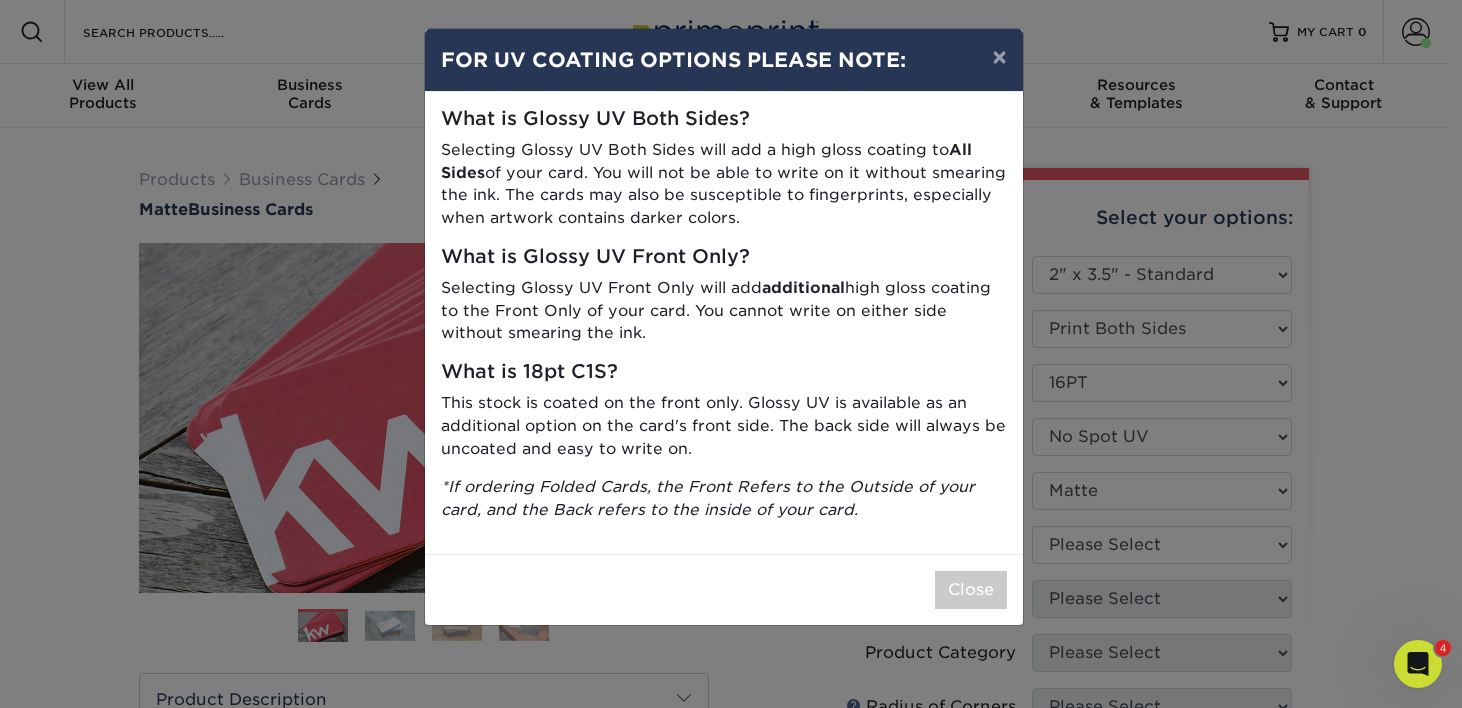click on "Close" at bounding box center (724, 589) 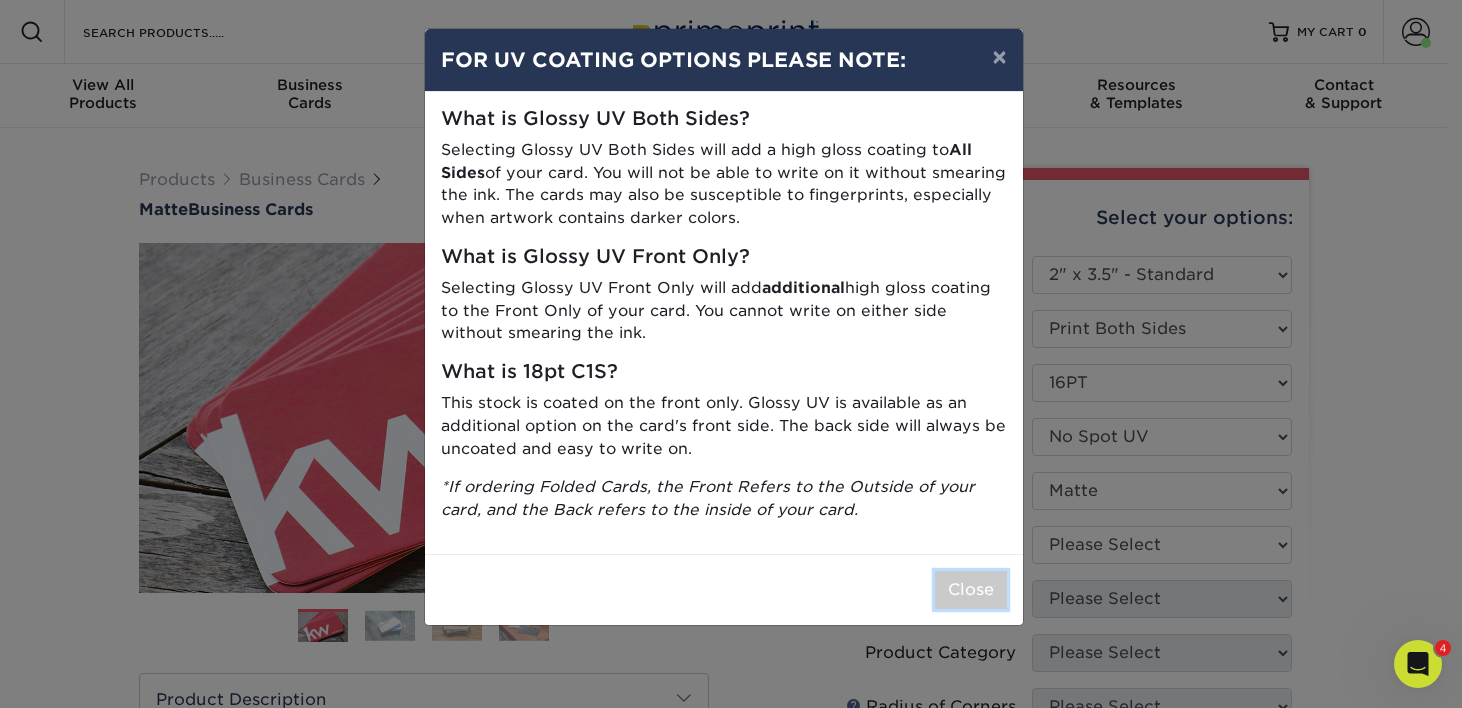 click on "Close" at bounding box center [971, 590] 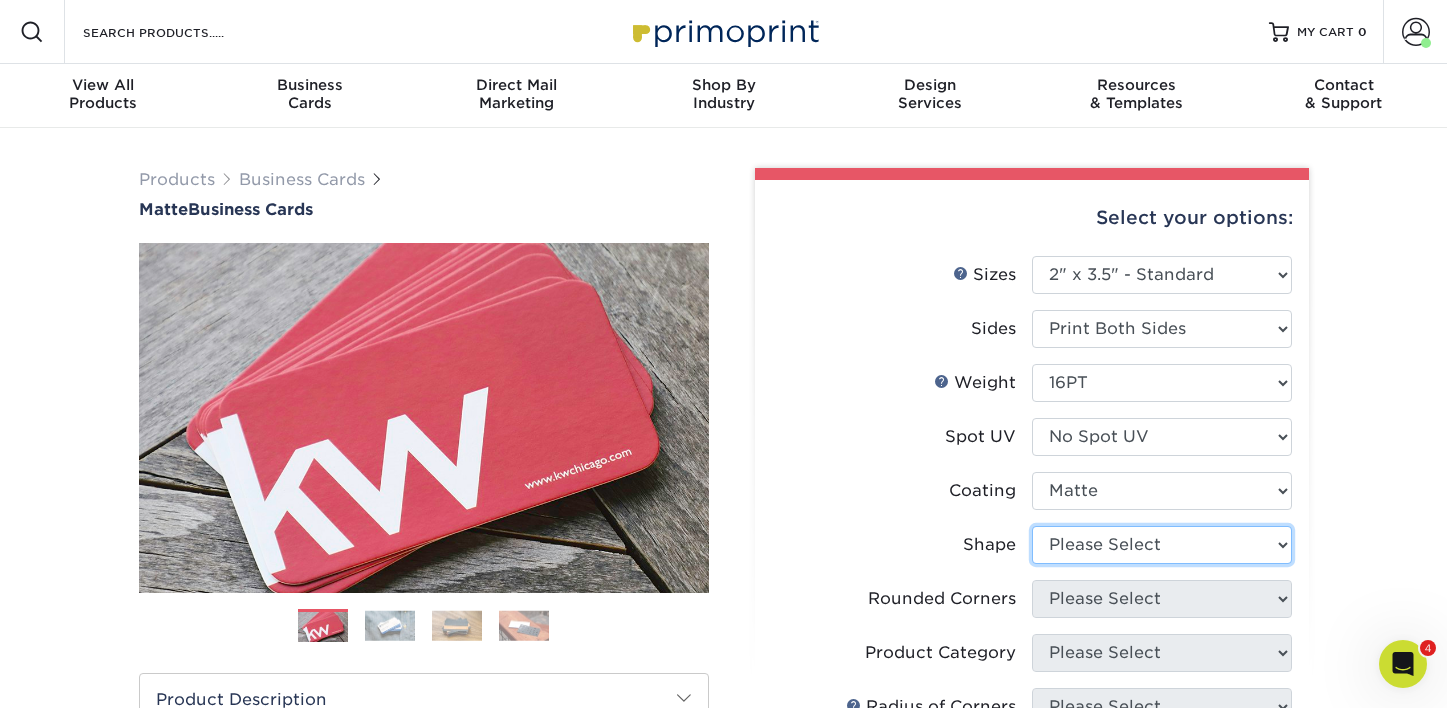 click on "Please Select Standard Oval" at bounding box center (1162, 545) 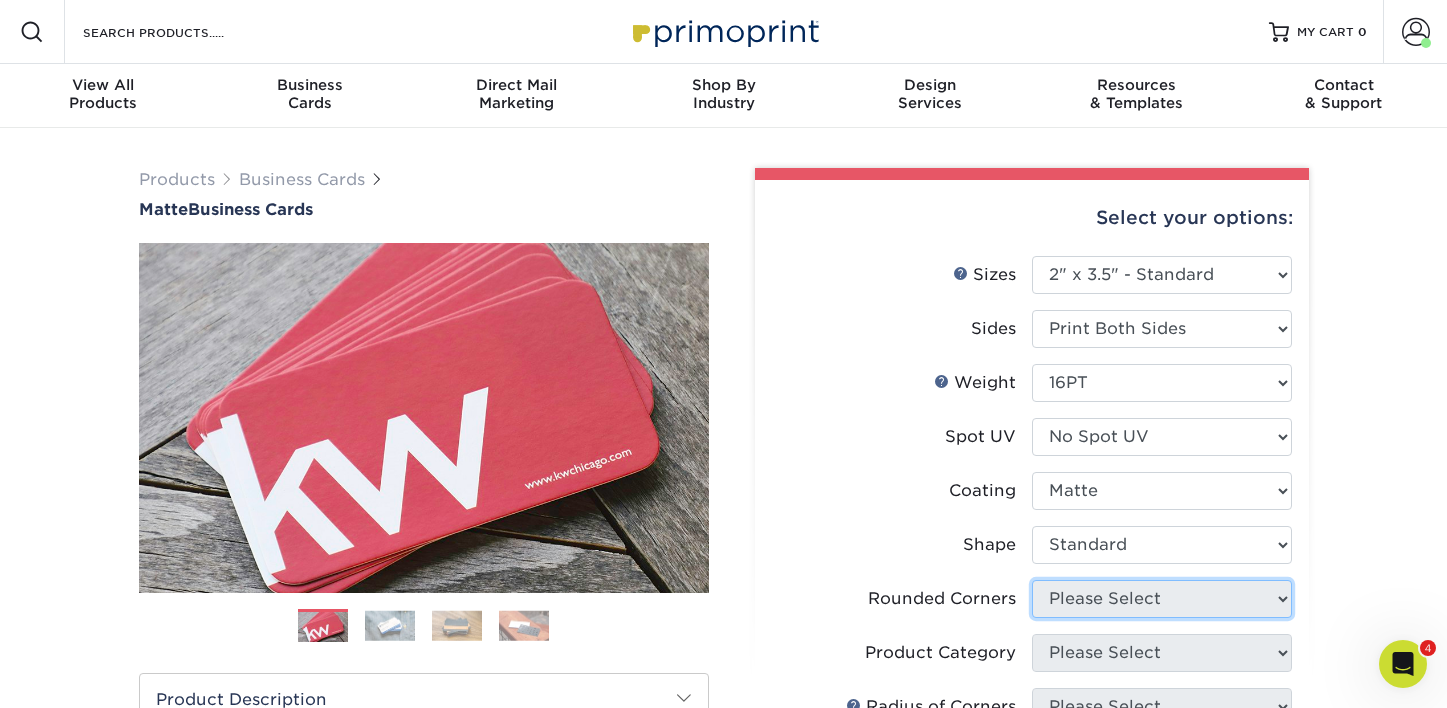 click on "Please Select
Yes - Round 2 Corners                                                    Yes - Round 4 Corners                                                    No" at bounding box center [1162, 599] 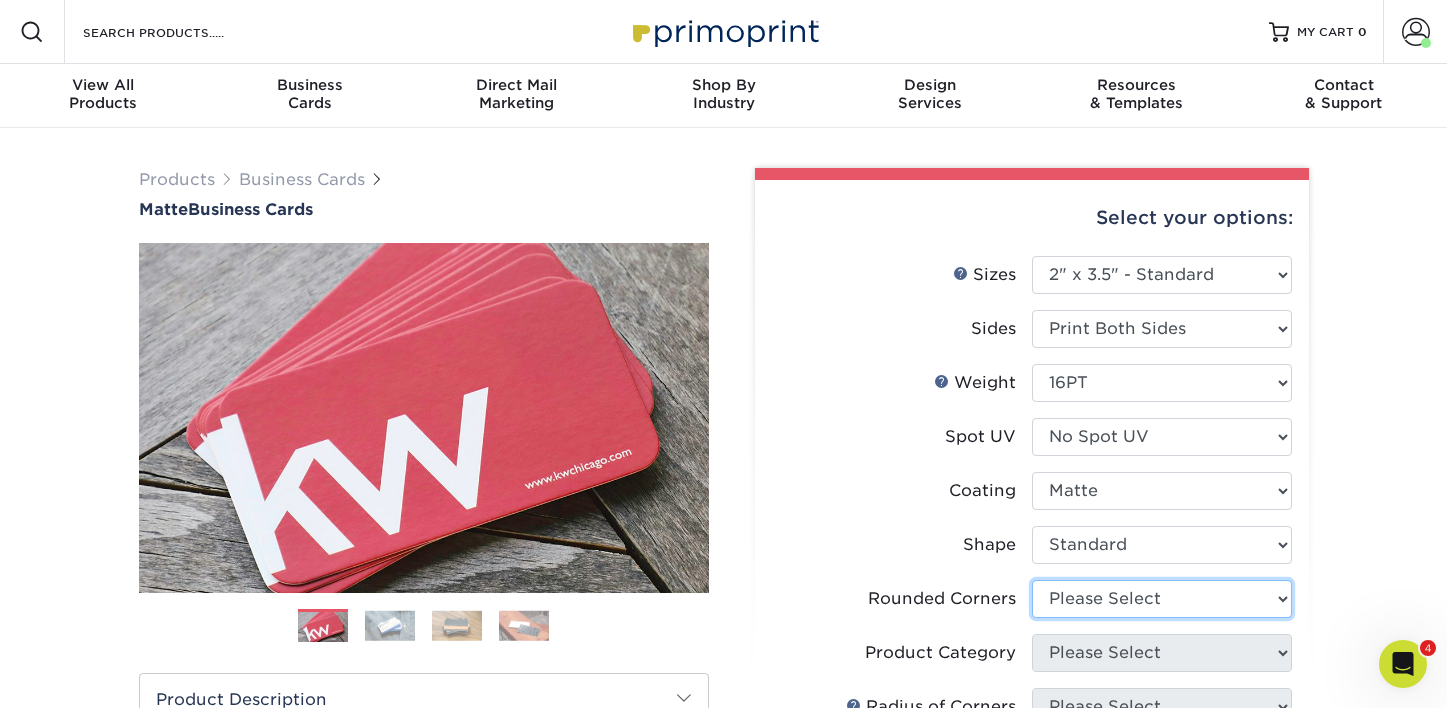 select on "76a3b848-63b4-4449-aad1-d9e81d5a60f5" 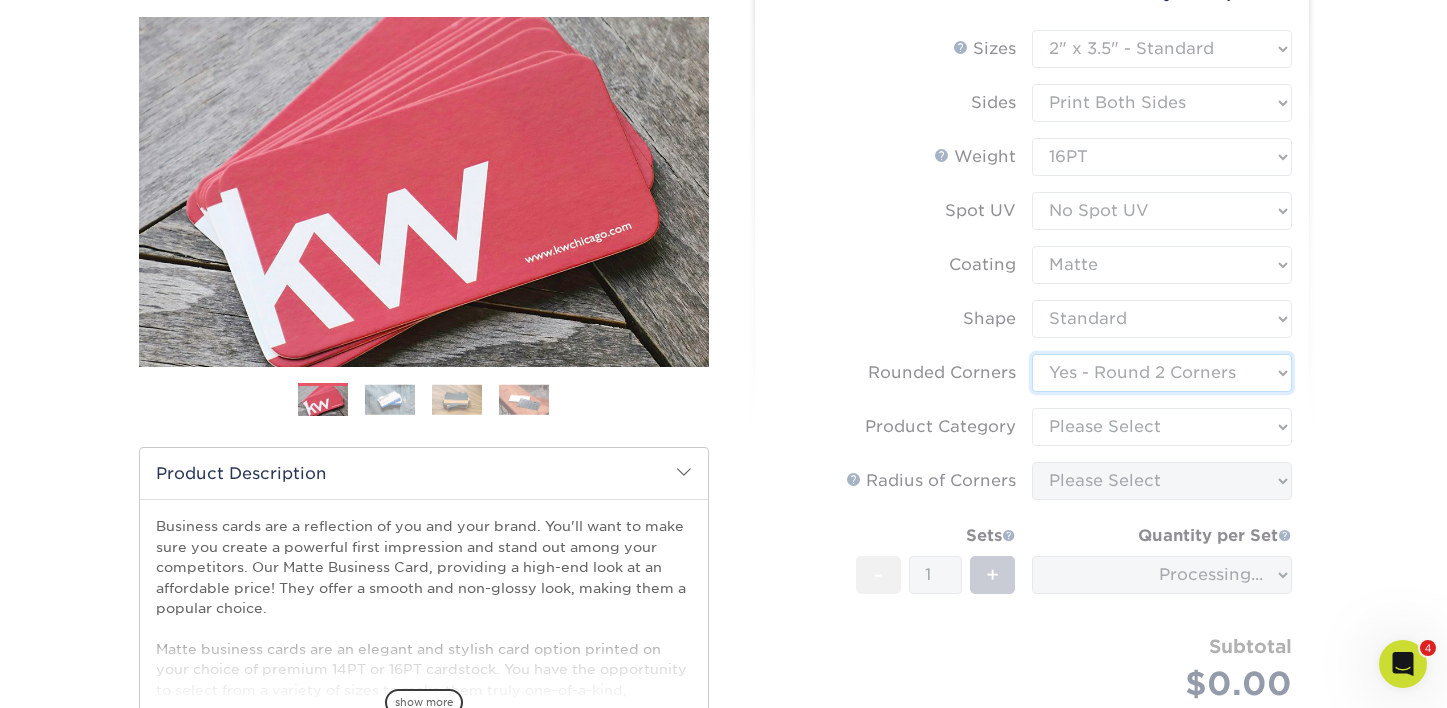 scroll, scrollTop: 258, scrollLeft: 0, axis: vertical 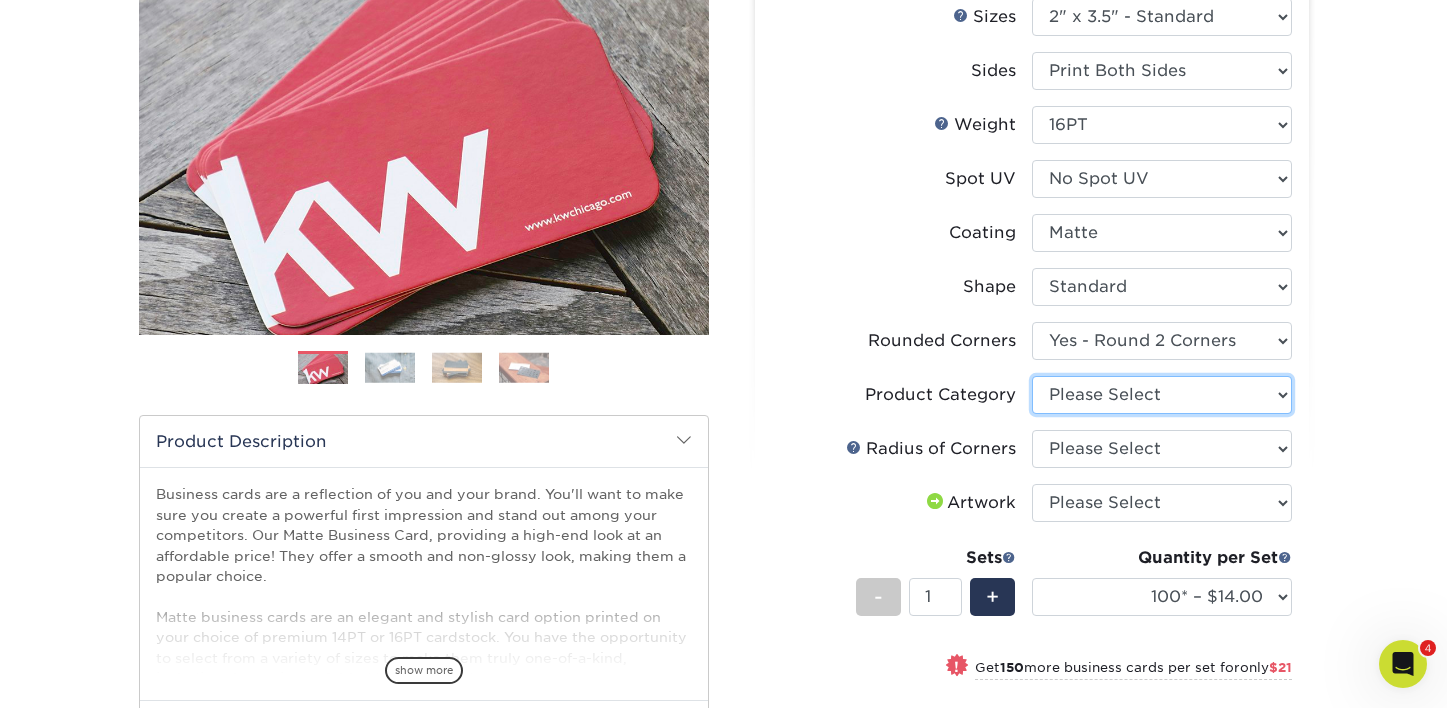 click on "Please Select Business Cards" at bounding box center (1162, 395) 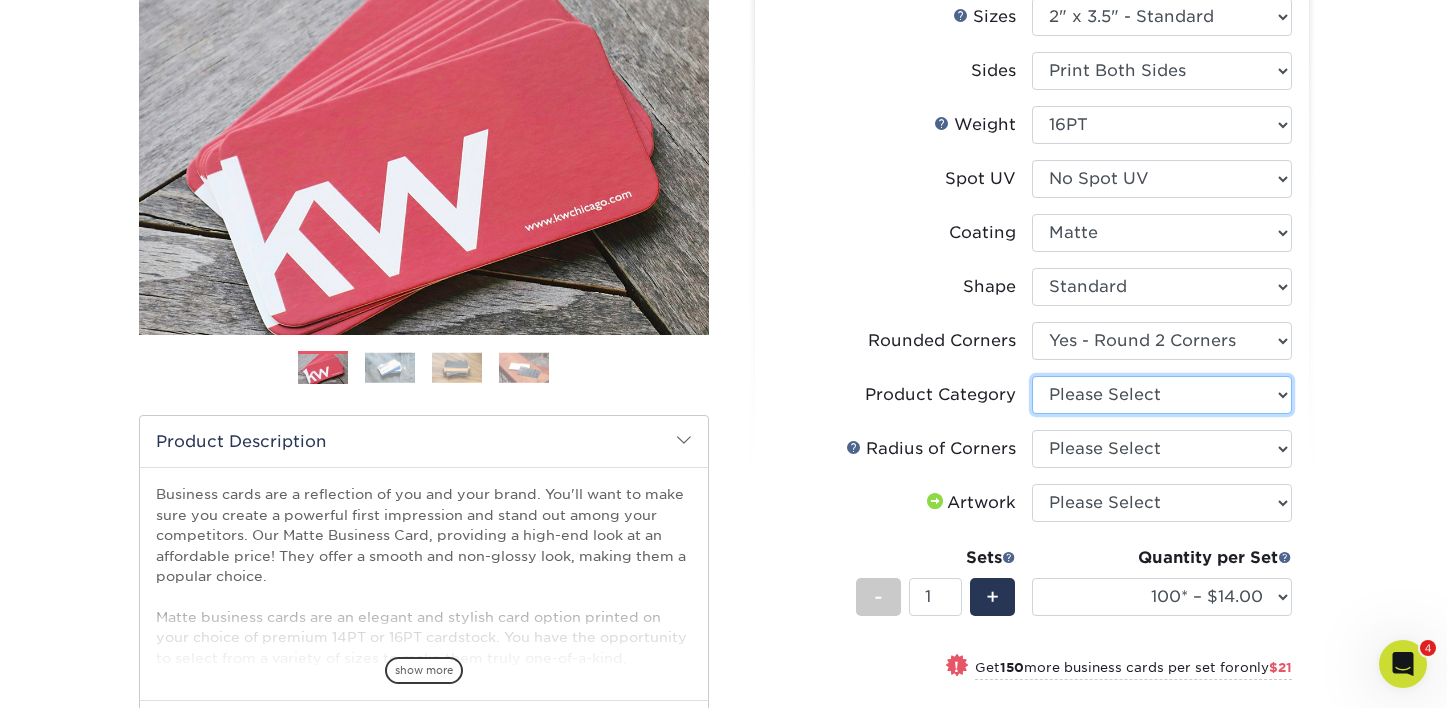 select on "3b5148f1-0588-4f88-a218-97bcfdce65c1" 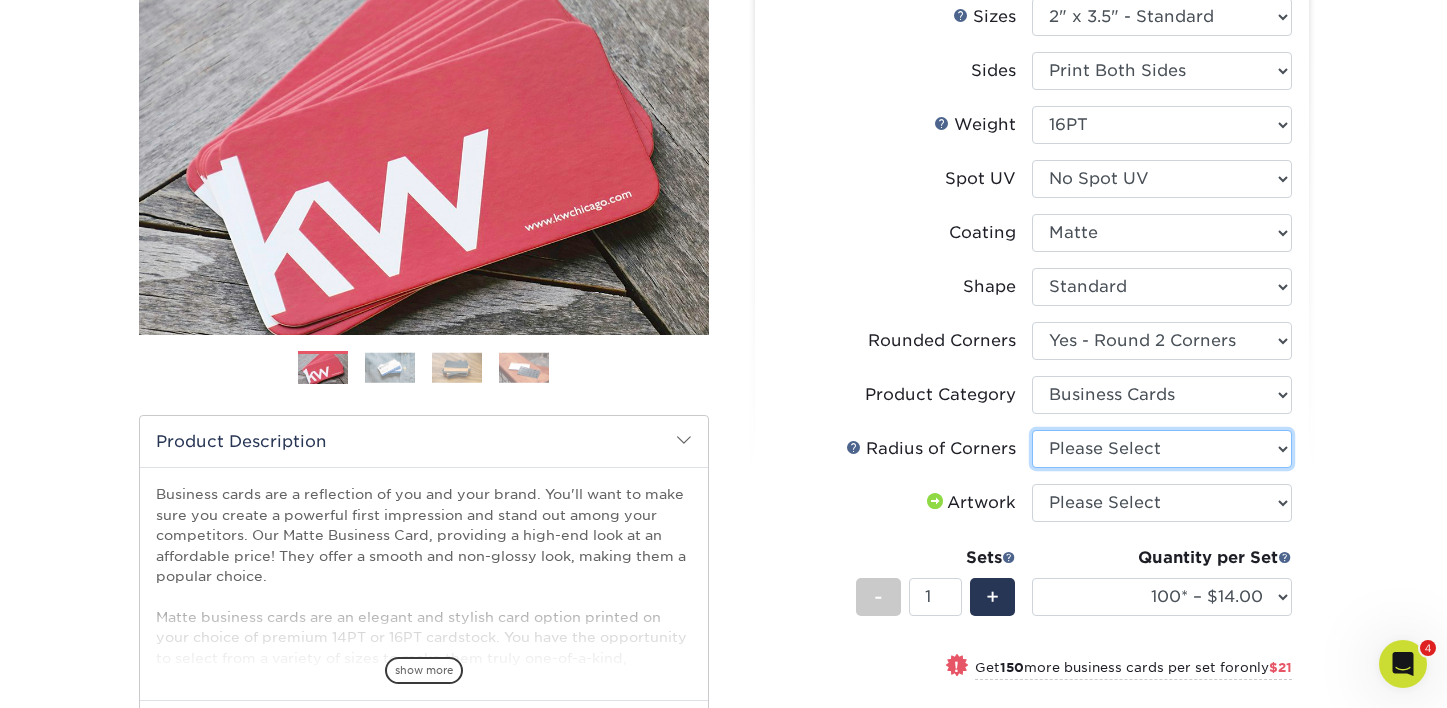 click on "Please Select Rounded 1/8" Rounded 1/4"" at bounding box center (1162, 449) 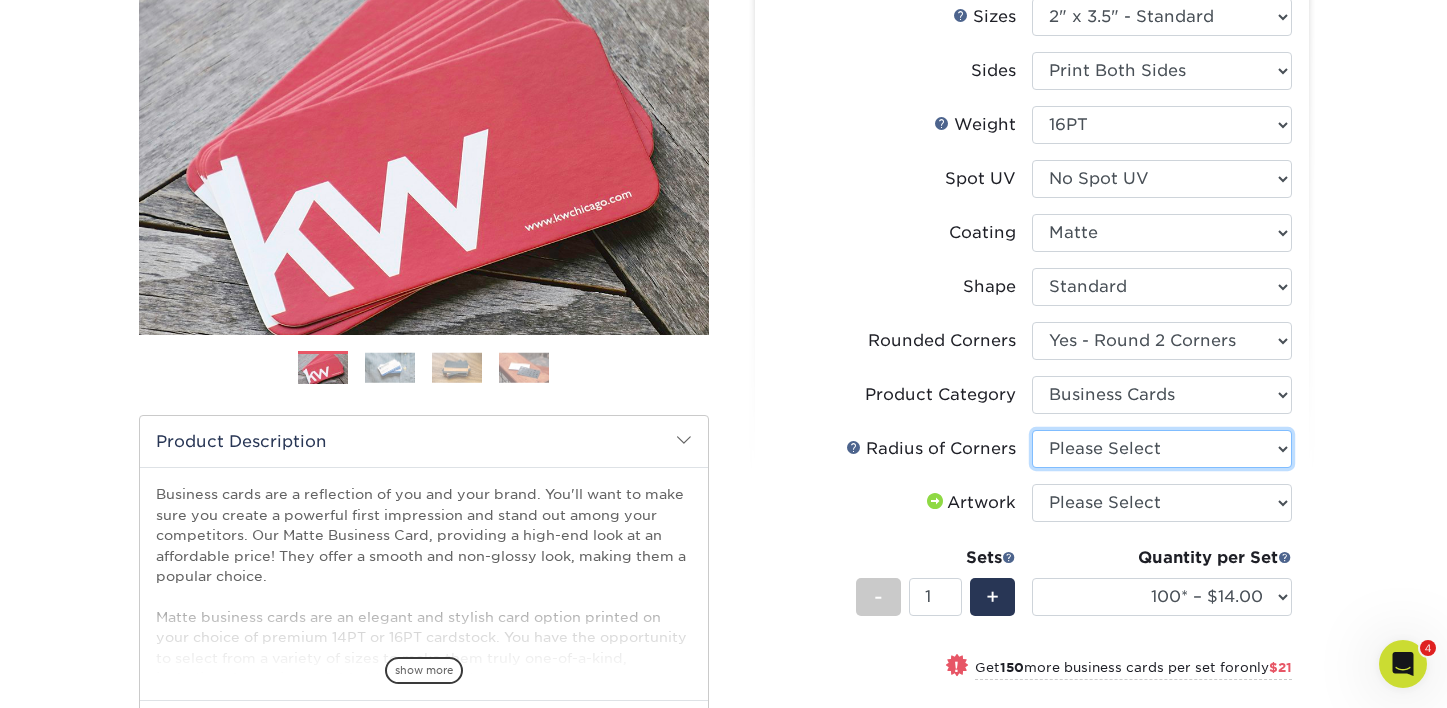 select on "479fbfe7-6a0c-4895-8c9a-81739b7486c9" 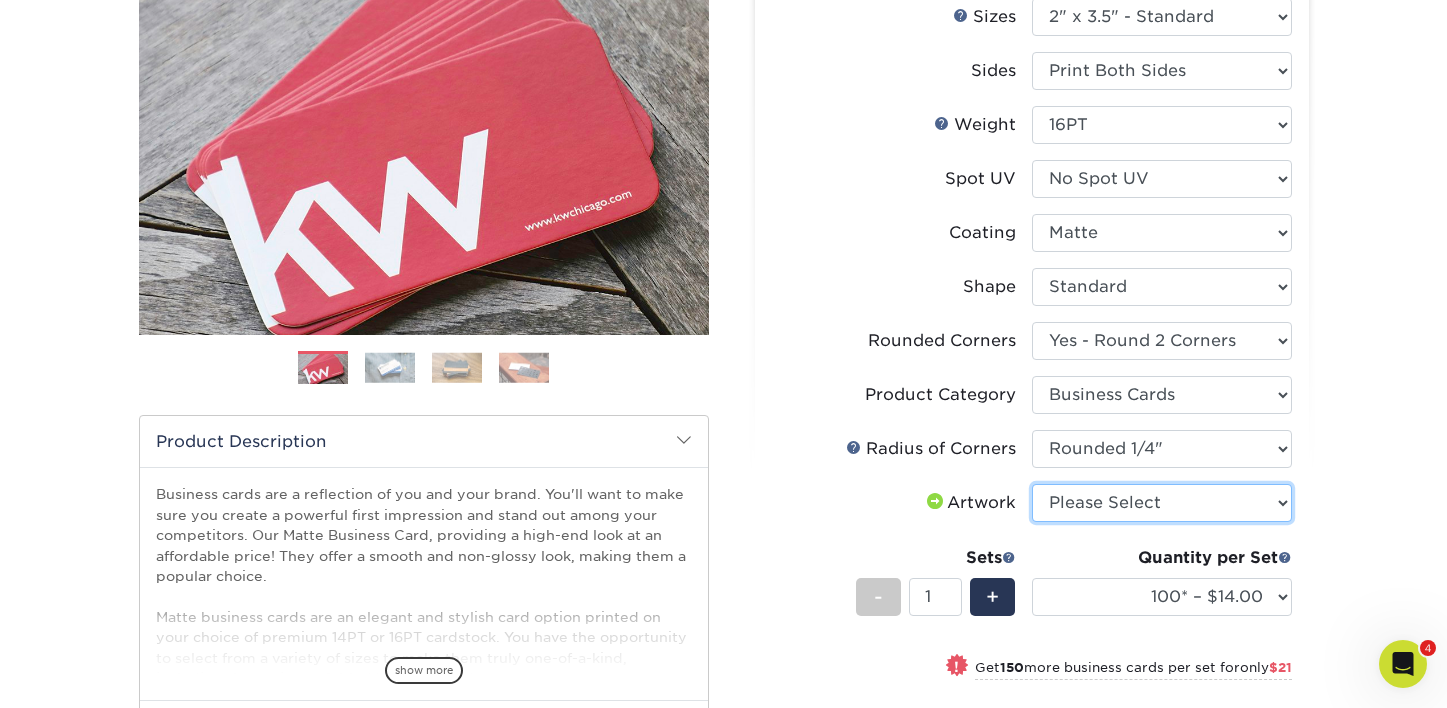 click on "Please Select I will upload files I need a design - $100" at bounding box center (1162, 503) 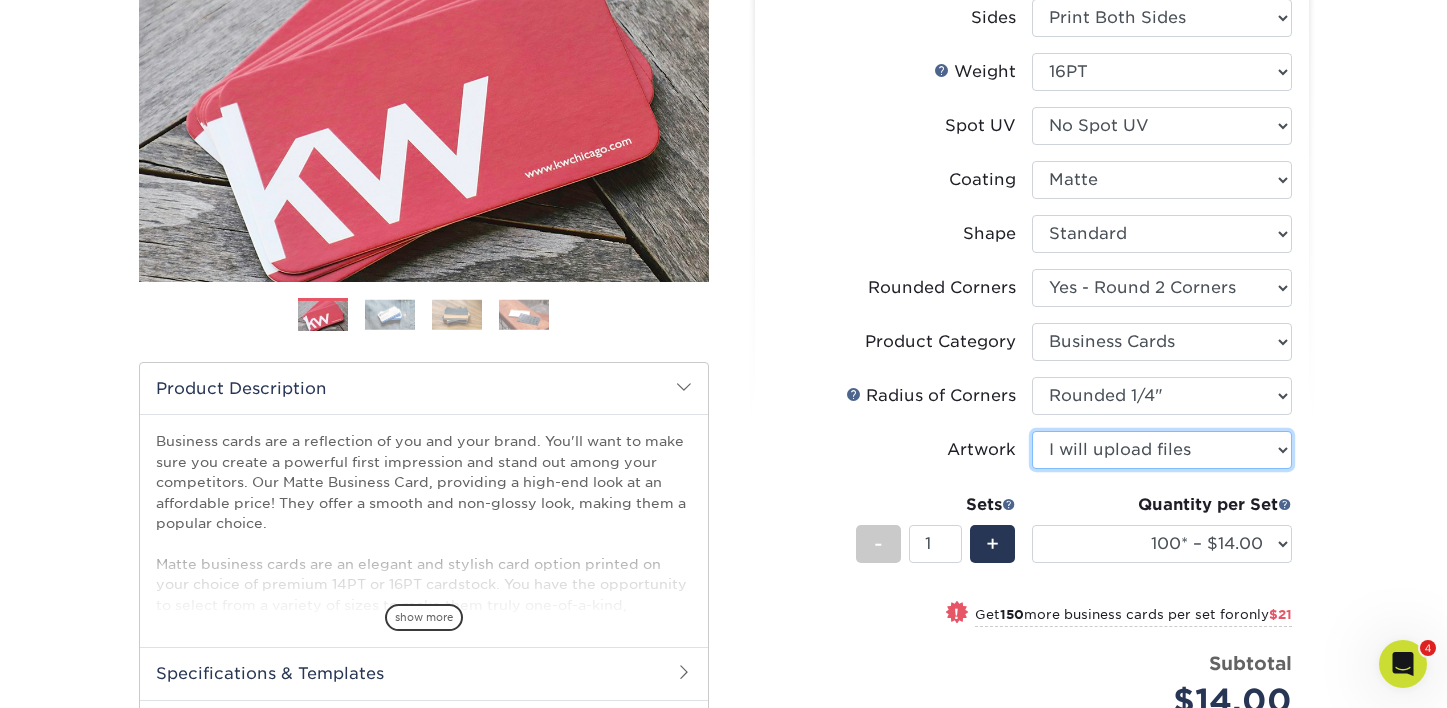scroll, scrollTop: 587, scrollLeft: 0, axis: vertical 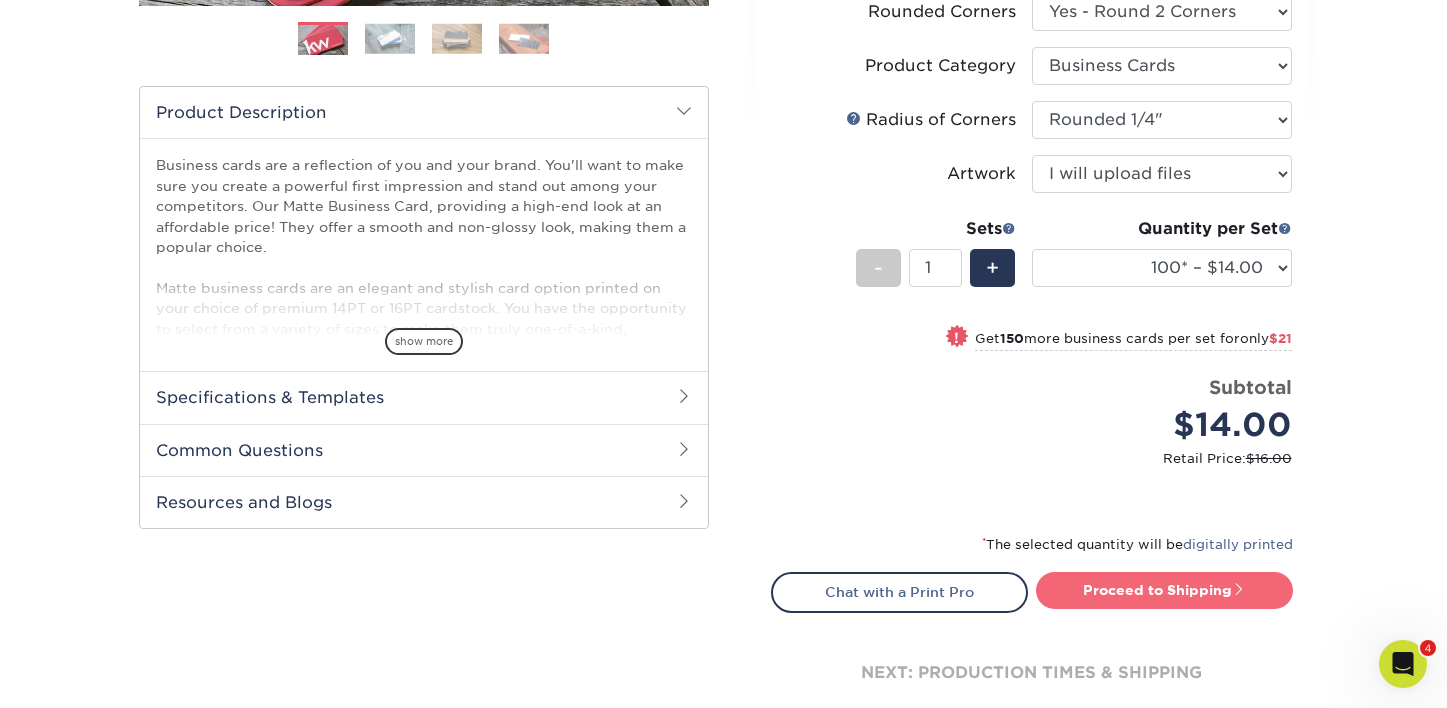 click on "Proceed to Shipping" at bounding box center (1164, 590) 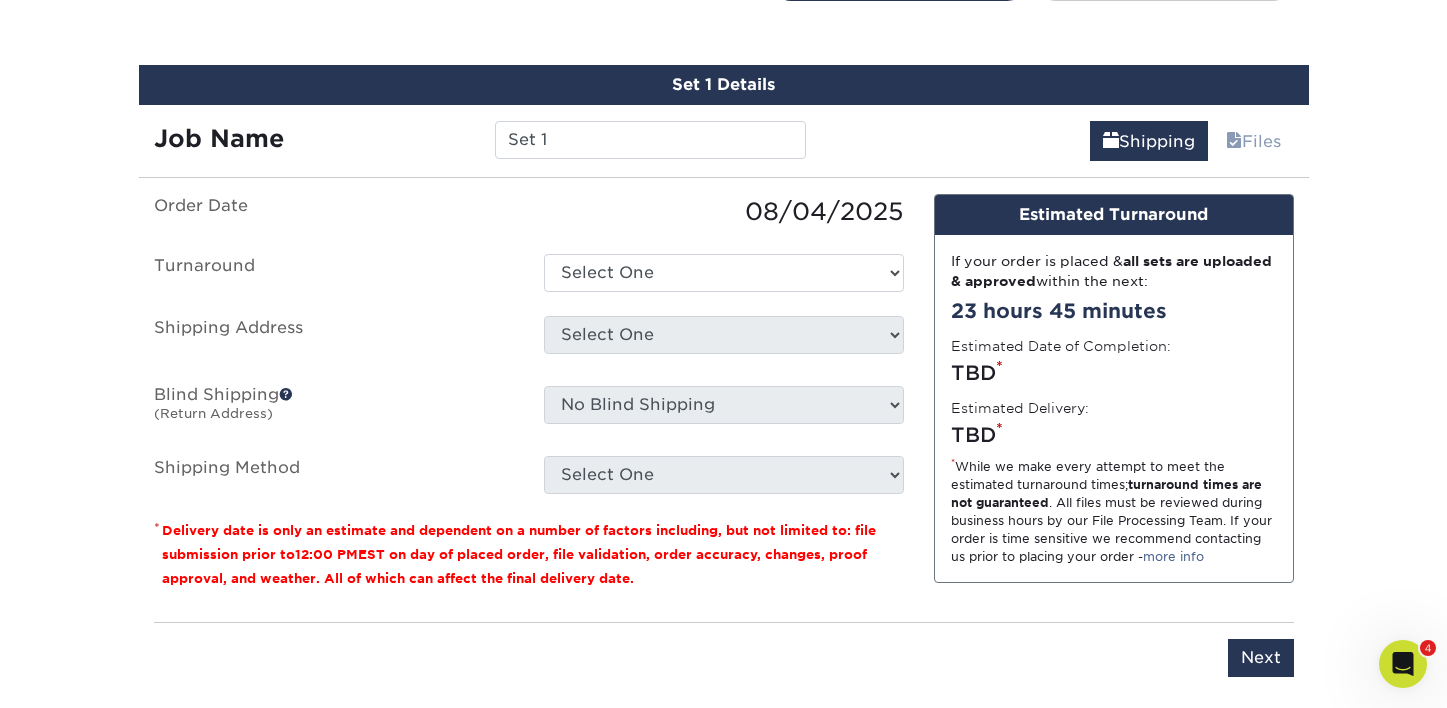 scroll, scrollTop: 1213, scrollLeft: 0, axis: vertical 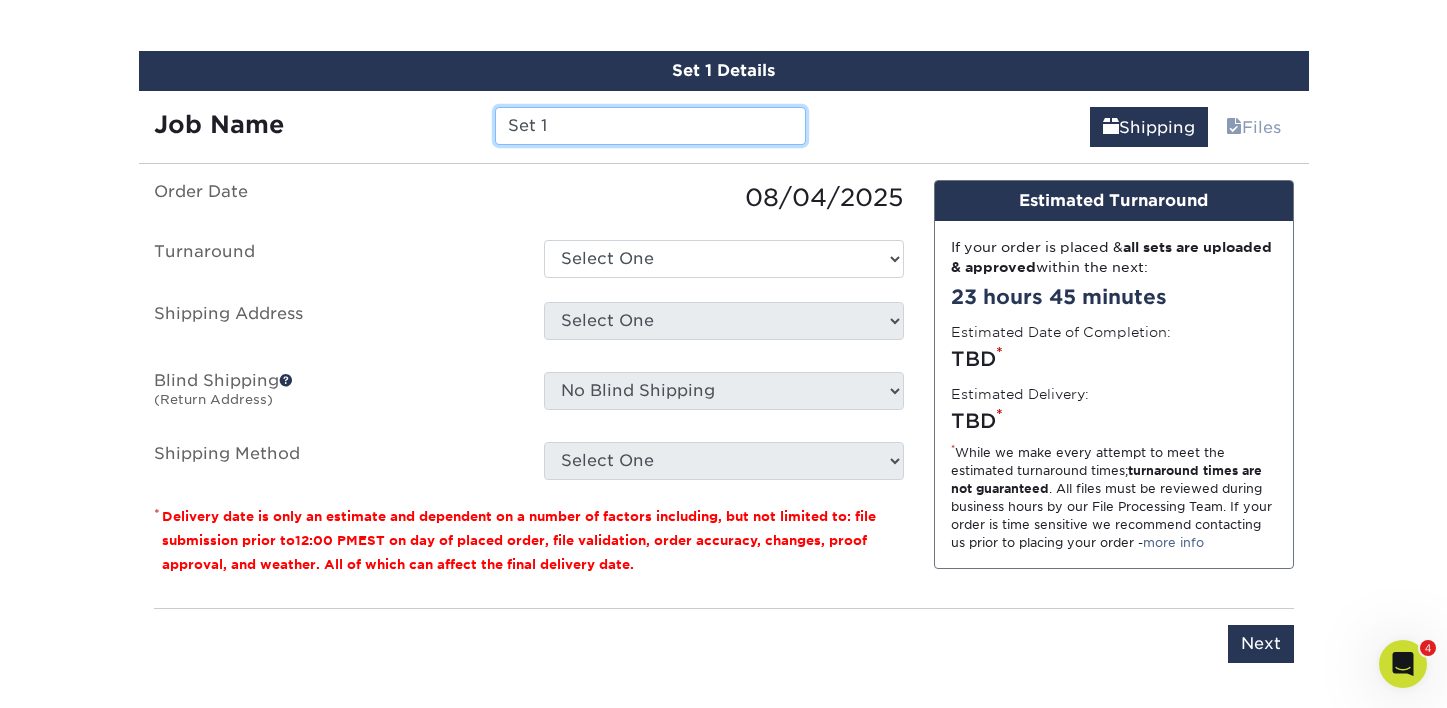 click on "Set 1" at bounding box center (650, 126) 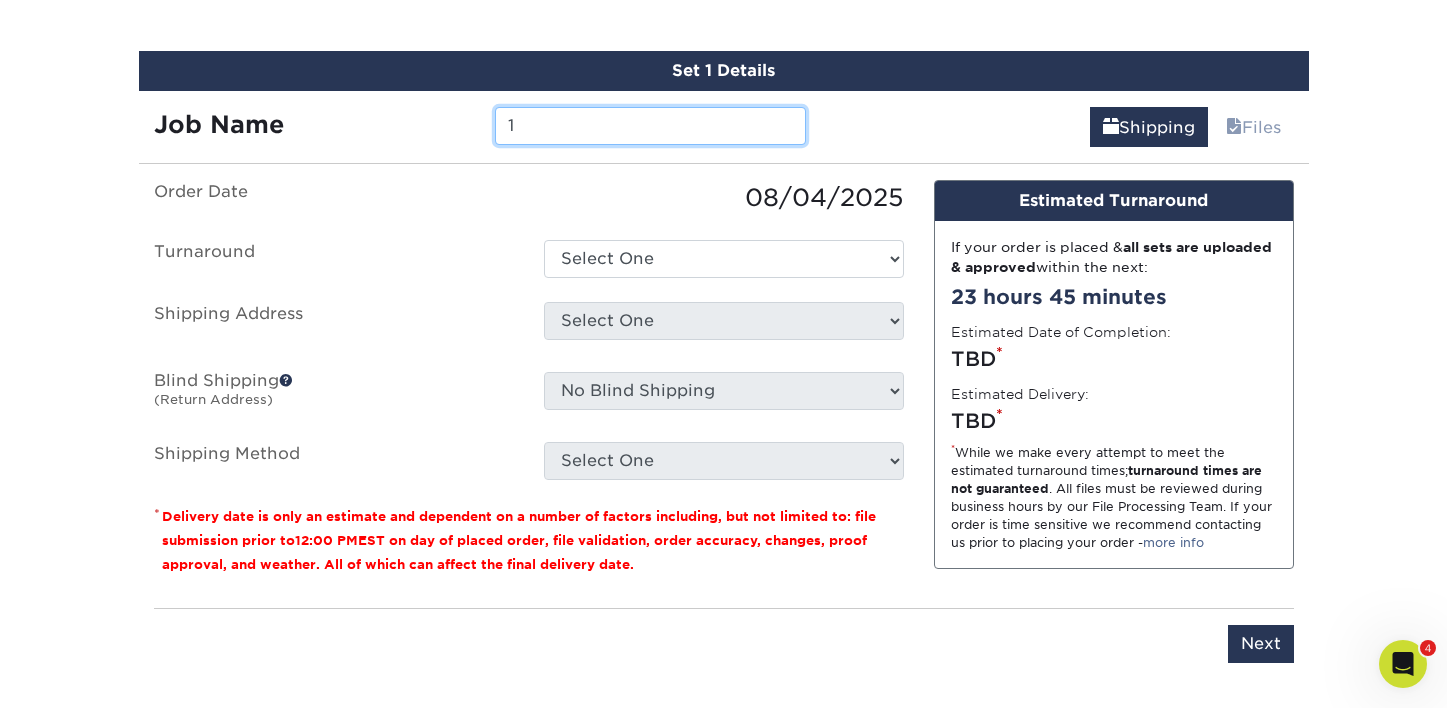type on "1" 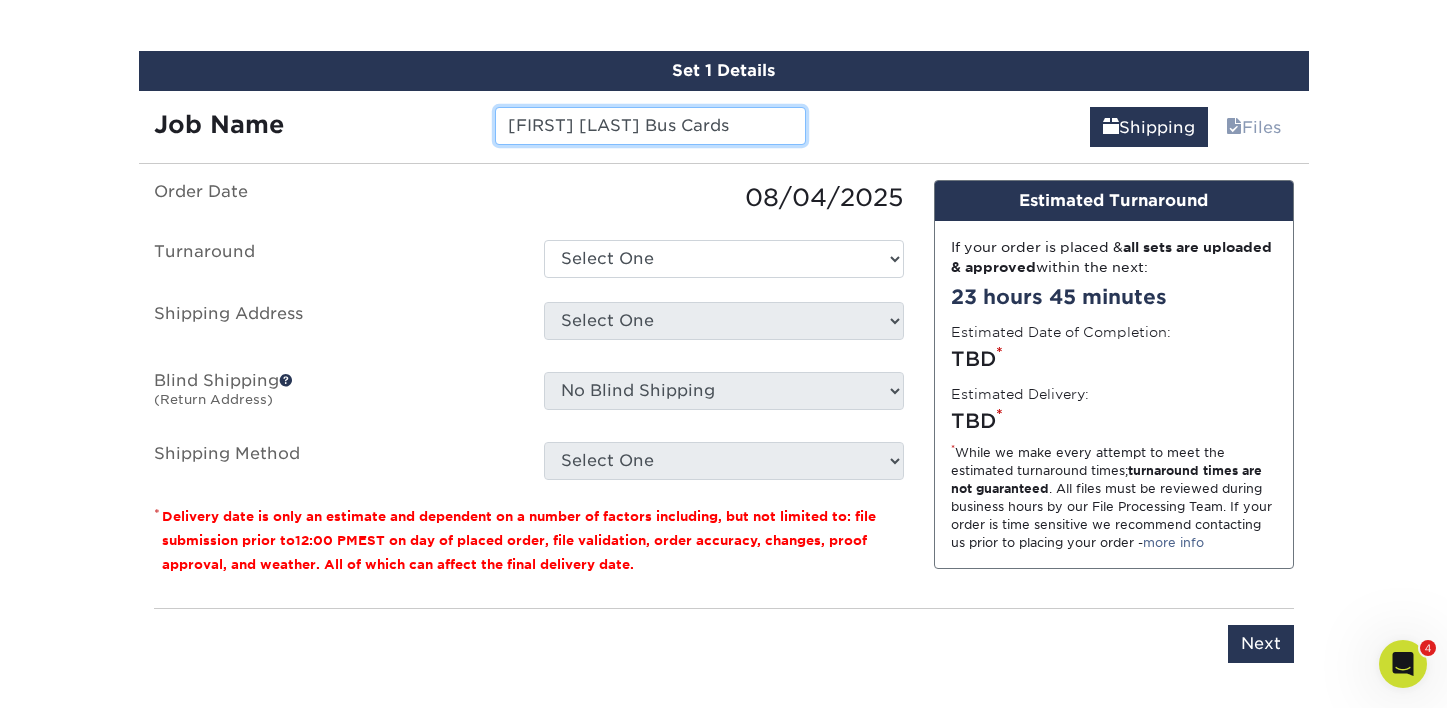 type on "[CITY] Bus Cards" 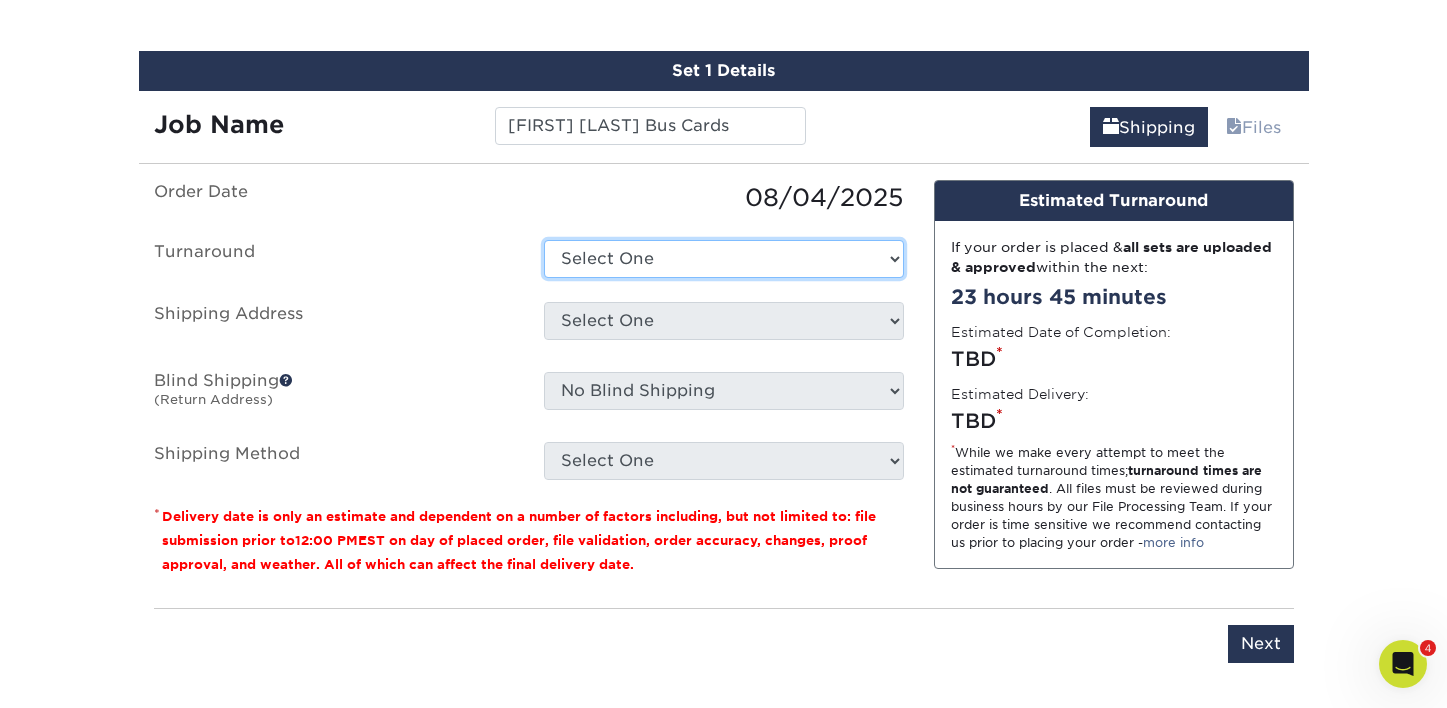 click on "Select One 2-4 Business Days 2 Day Next Business Day" at bounding box center [724, 259] 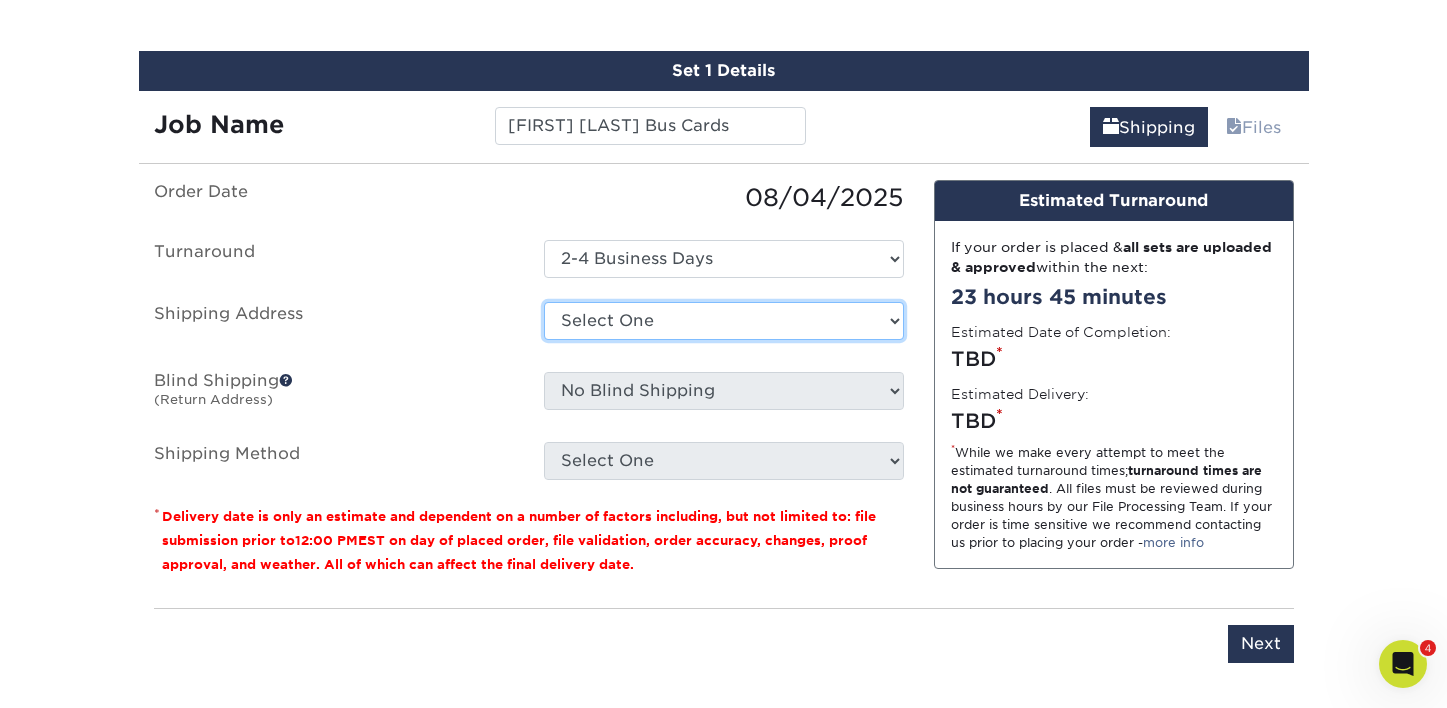 click on "Select One
1140
2955 Coleman Street N Las Vegas
Adriana Segura
Adriana Segura
Alex Cooper
Amber O'Briant
Amber O'Briant
Amy Cheng
Amy Echeverria
Andrew Lazovick
Andrew O'Reilly
Ann Poonkasem
Antonio Delgado
Aurys Fernadez
Aurys Fernandez
AZ PR Office
Bashas' Distribution Center
Berton Lynn
Beth Potere (wholesale)
Bob Gehl (wholesale)
Pip" at bounding box center (724, 321) 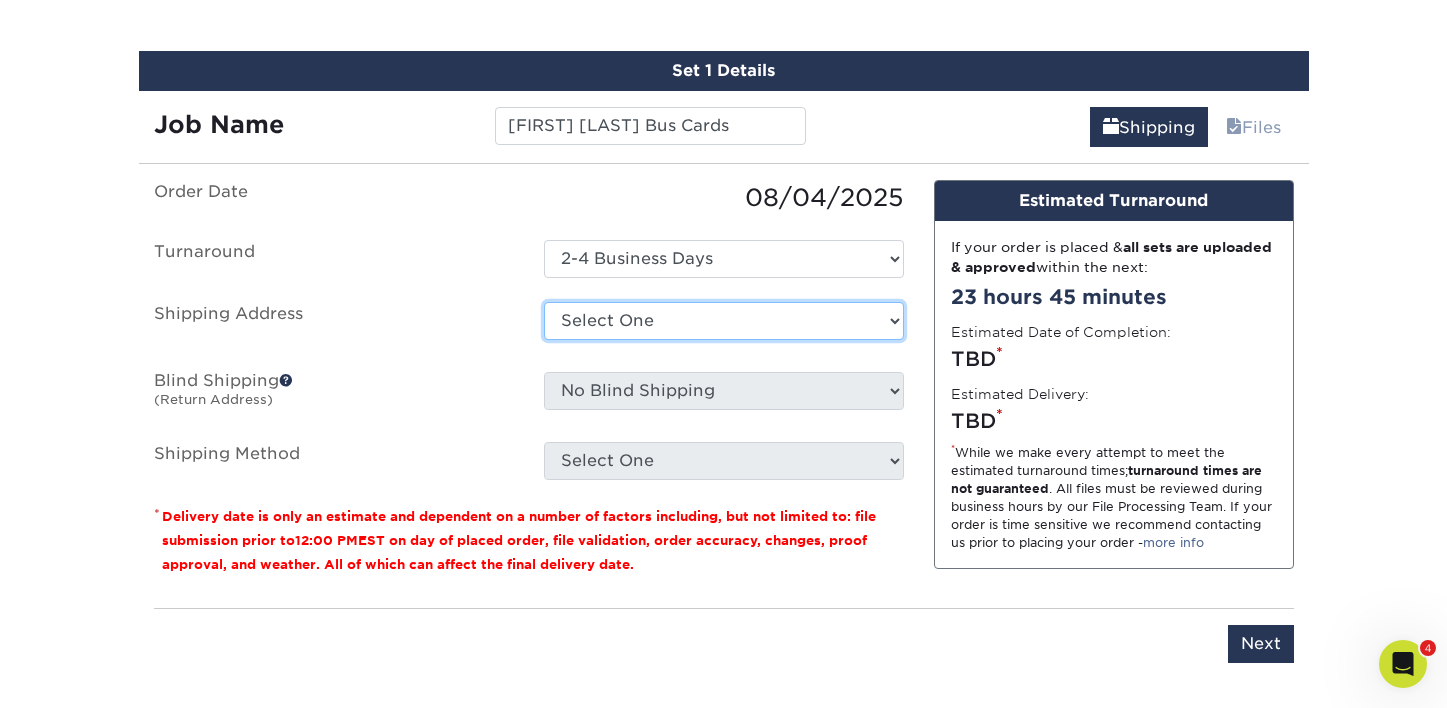 select on "237152" 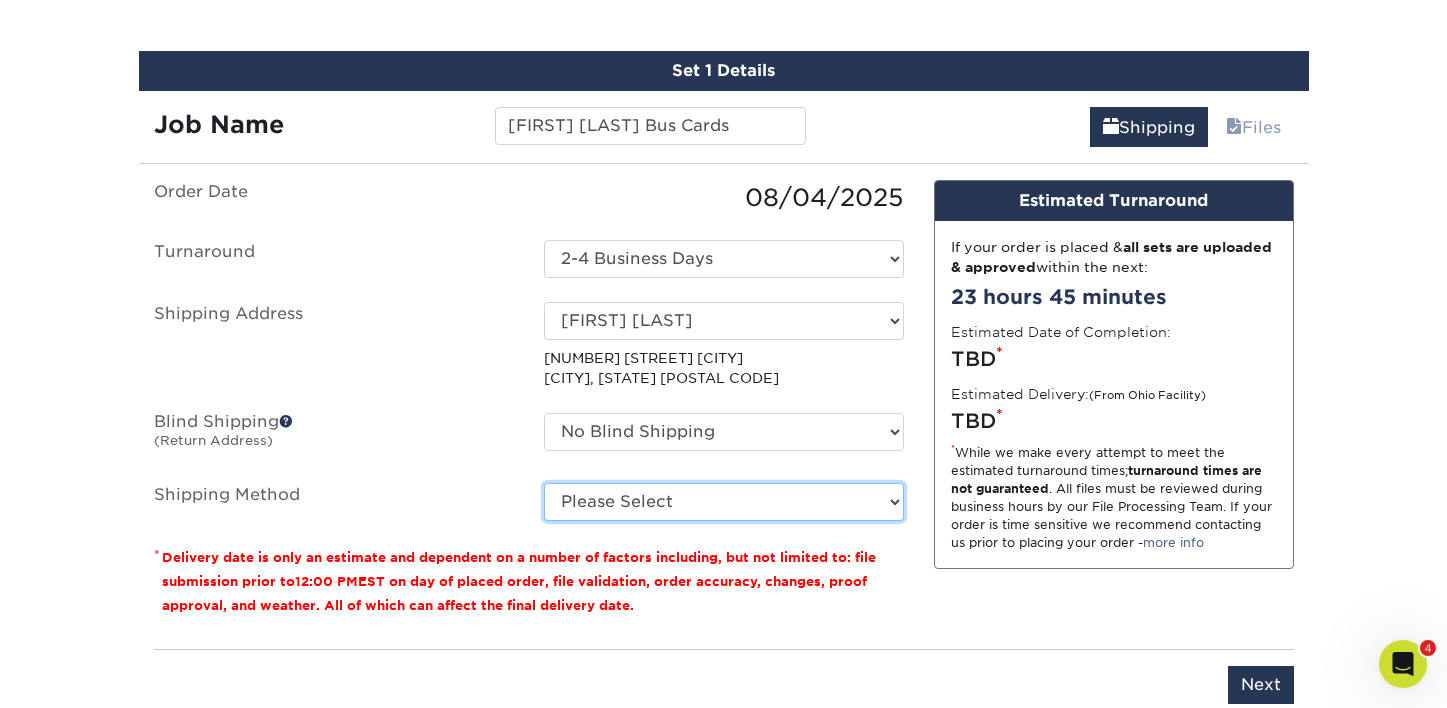 click on "Please Select Ground Shipping (+$7.84) 3 Day Shipping Service (+$20.09) 2 Day Air Shipping (+$20.59) Next Day Shipping by 5pm (+$23.05) Next Day Shipping by 12 noon (+$24.16) Next Day Air Early A.M. (+$128.37)" at bounding box center [724, 502] 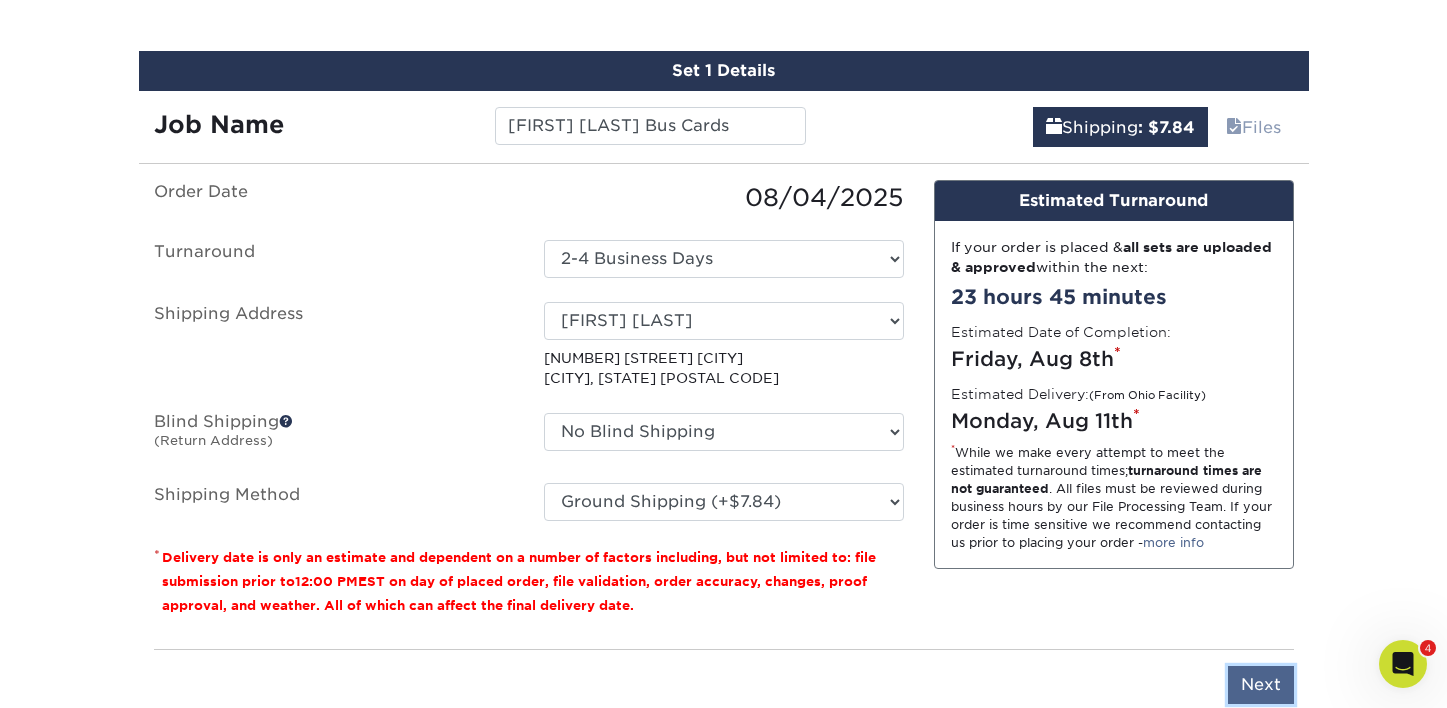 click on "Next" at bounding box center [1261, 685] 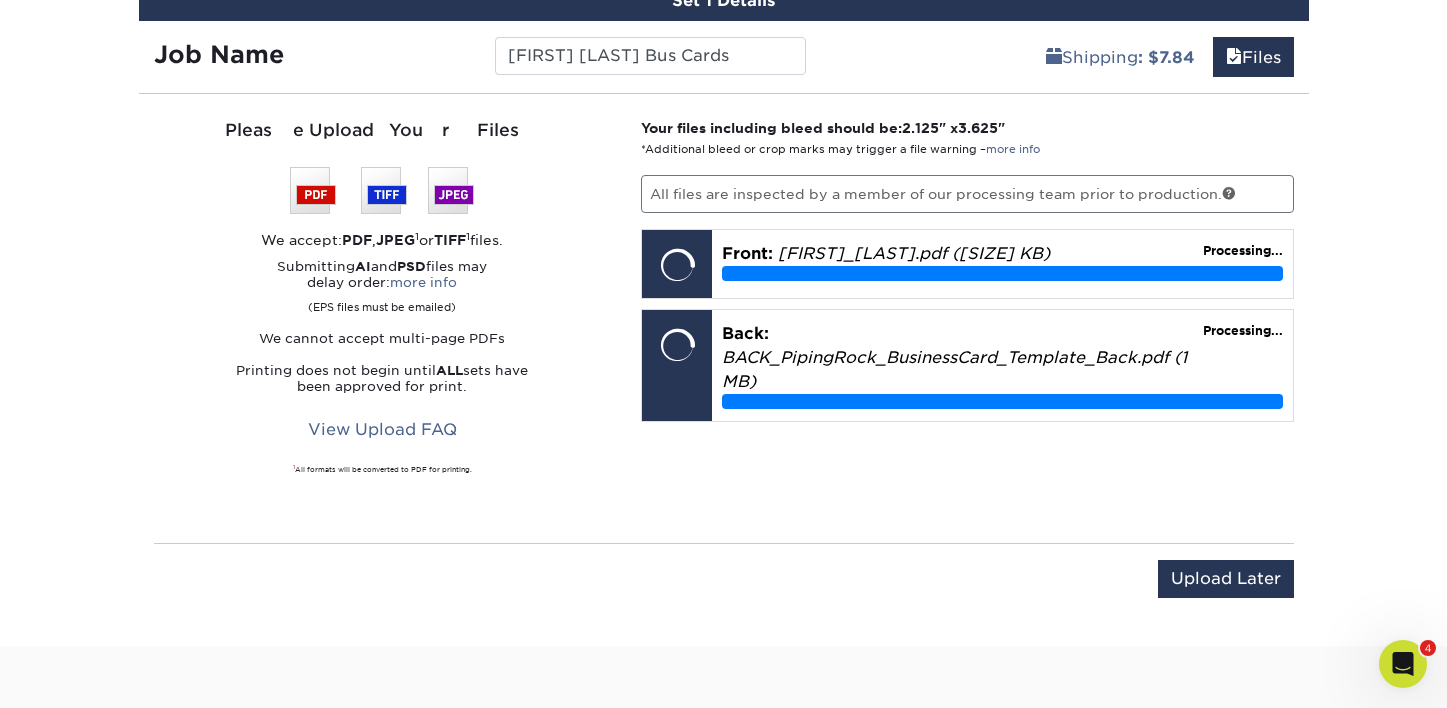 scroll, scrollTop: 1335, scrollLeft: 0, axis: vertical 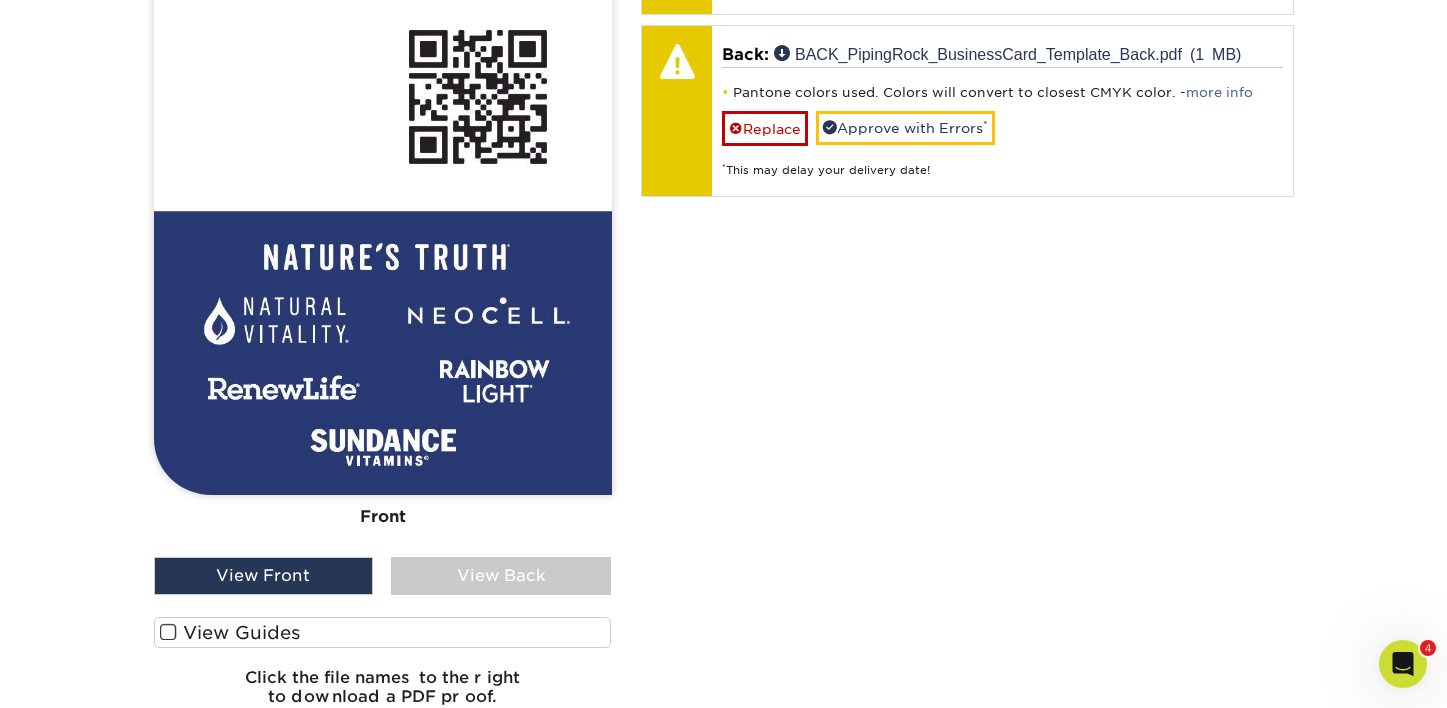 click on "View Back" at bounding box center (501, 576) 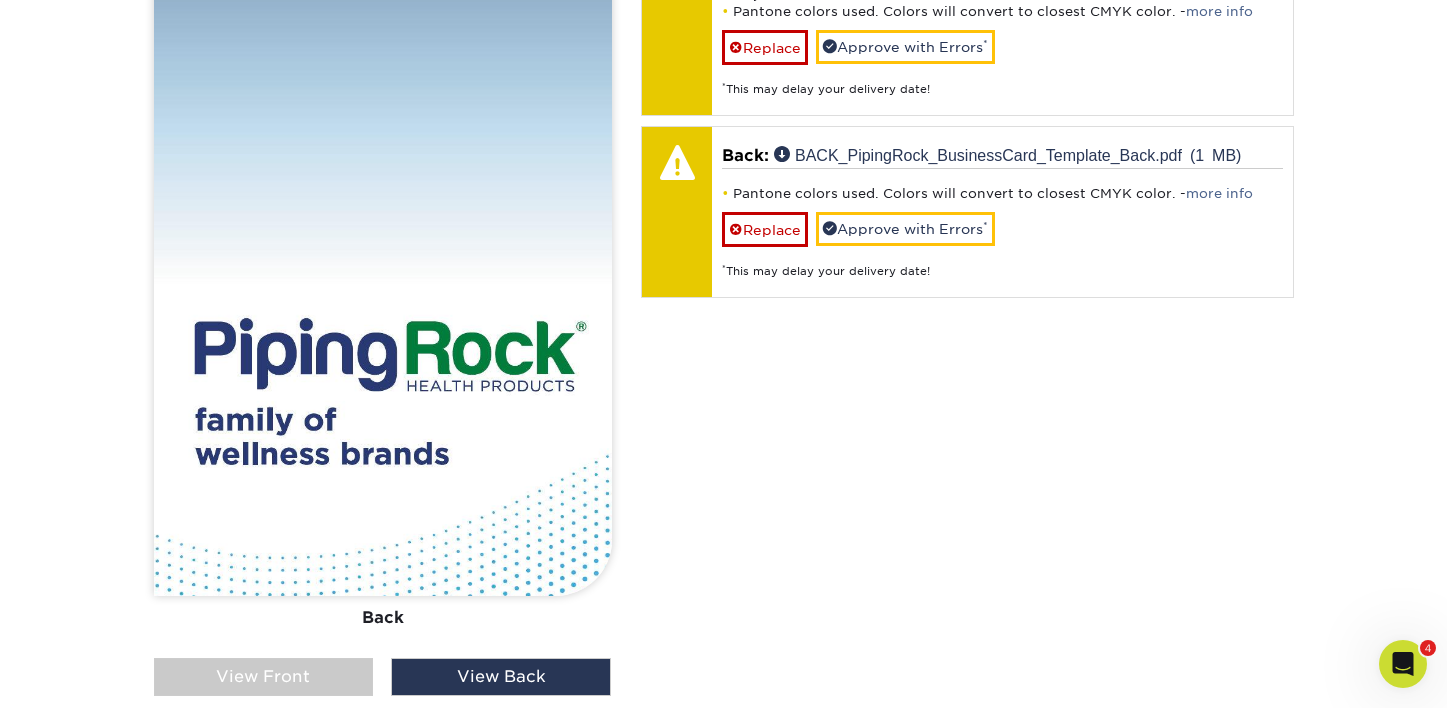 scroll, scrollTop: 1384, scrollLeft: 0, axis: vertical 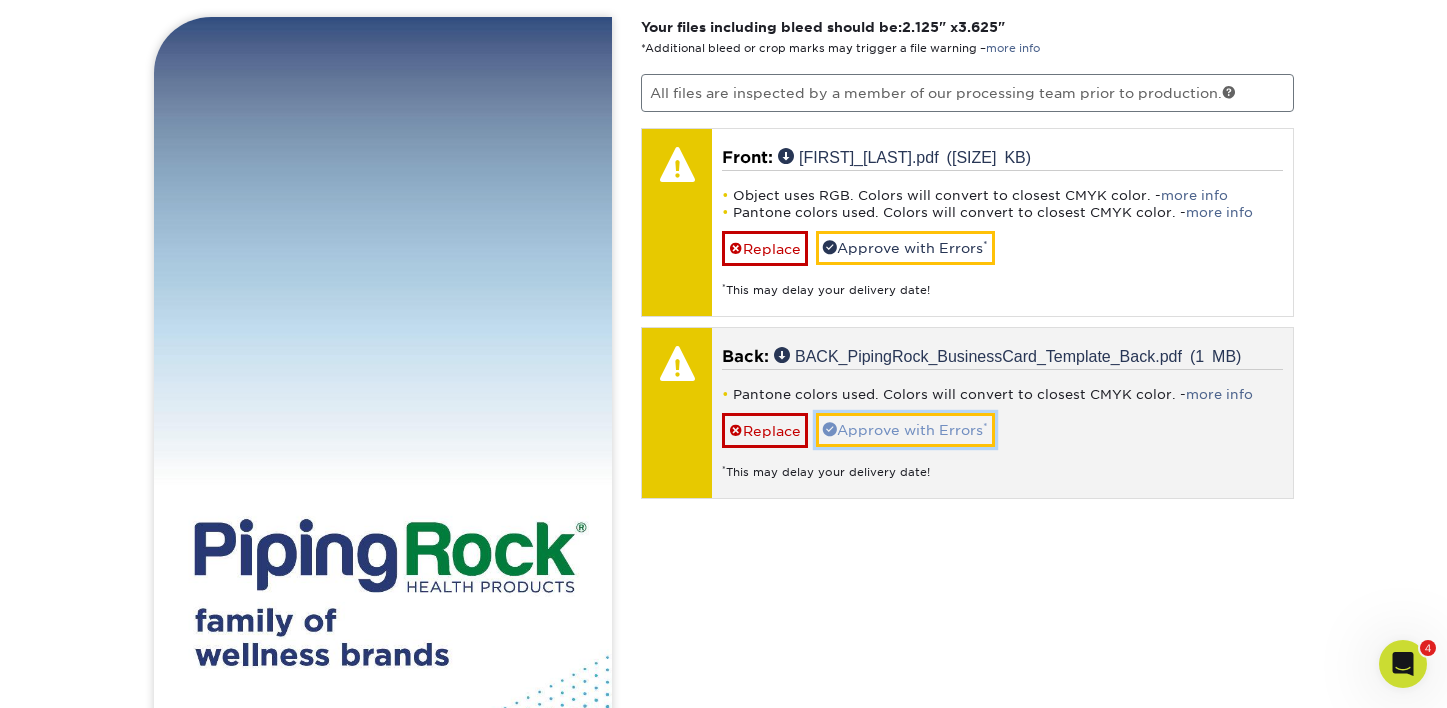 click on "Approve with Errors *" at bounding box center [905, 430] 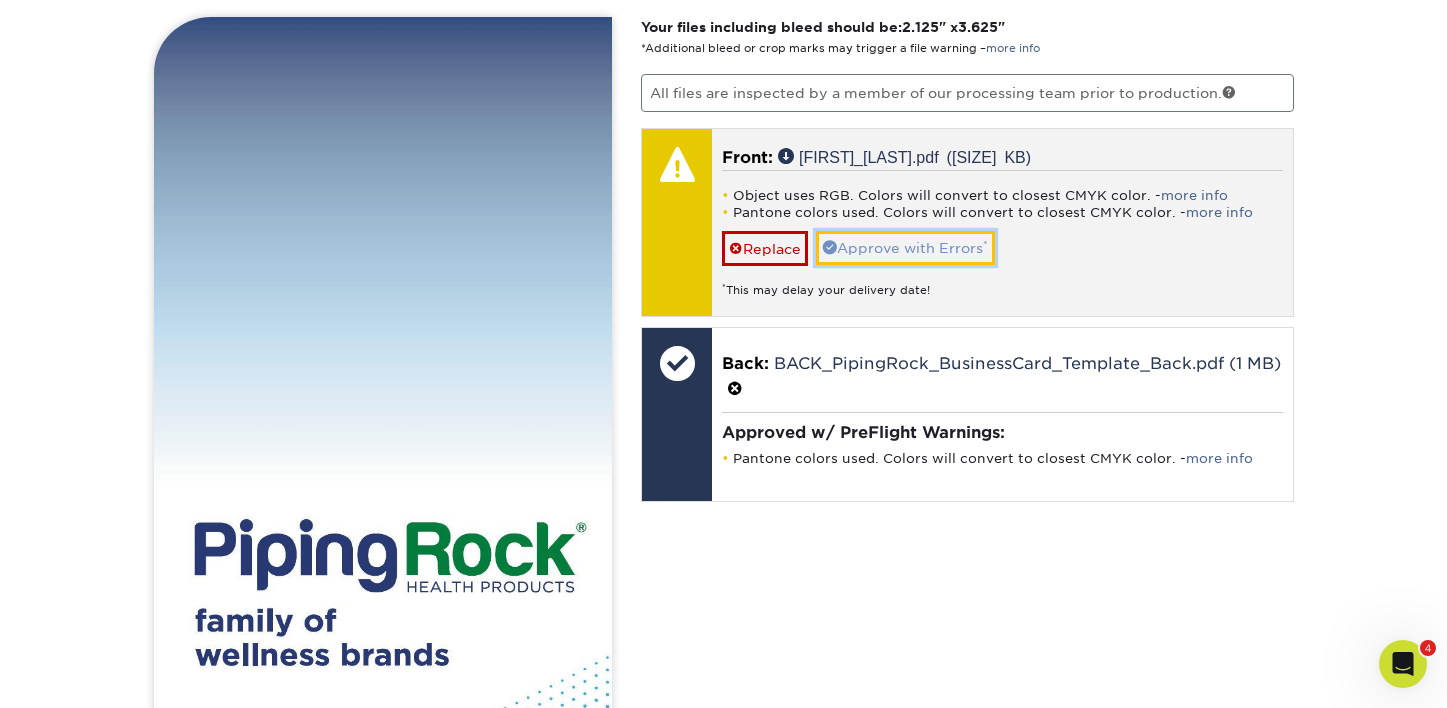 click on "Approve with Errors *" at bounding box center [905, 248] 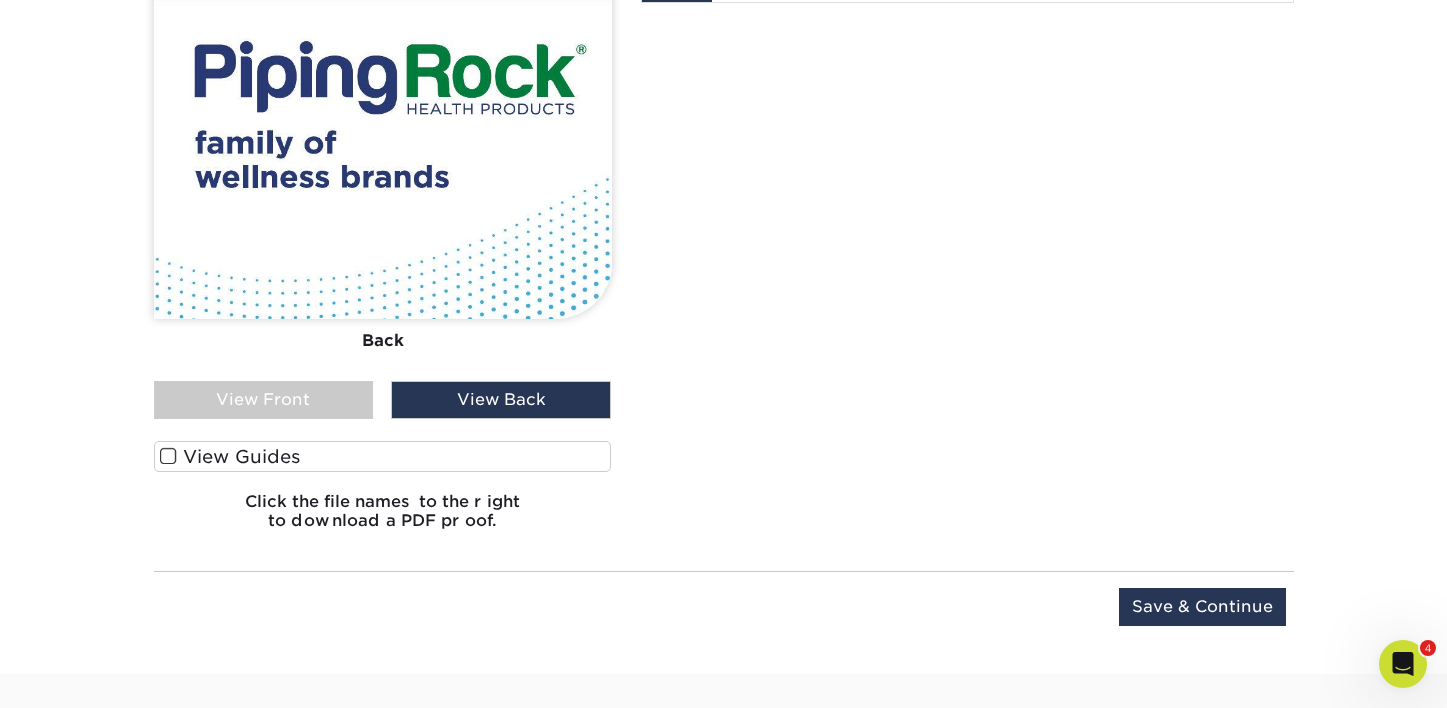 scroll, scrollTop: 1950, scrollLeft: 0, axis: vertical 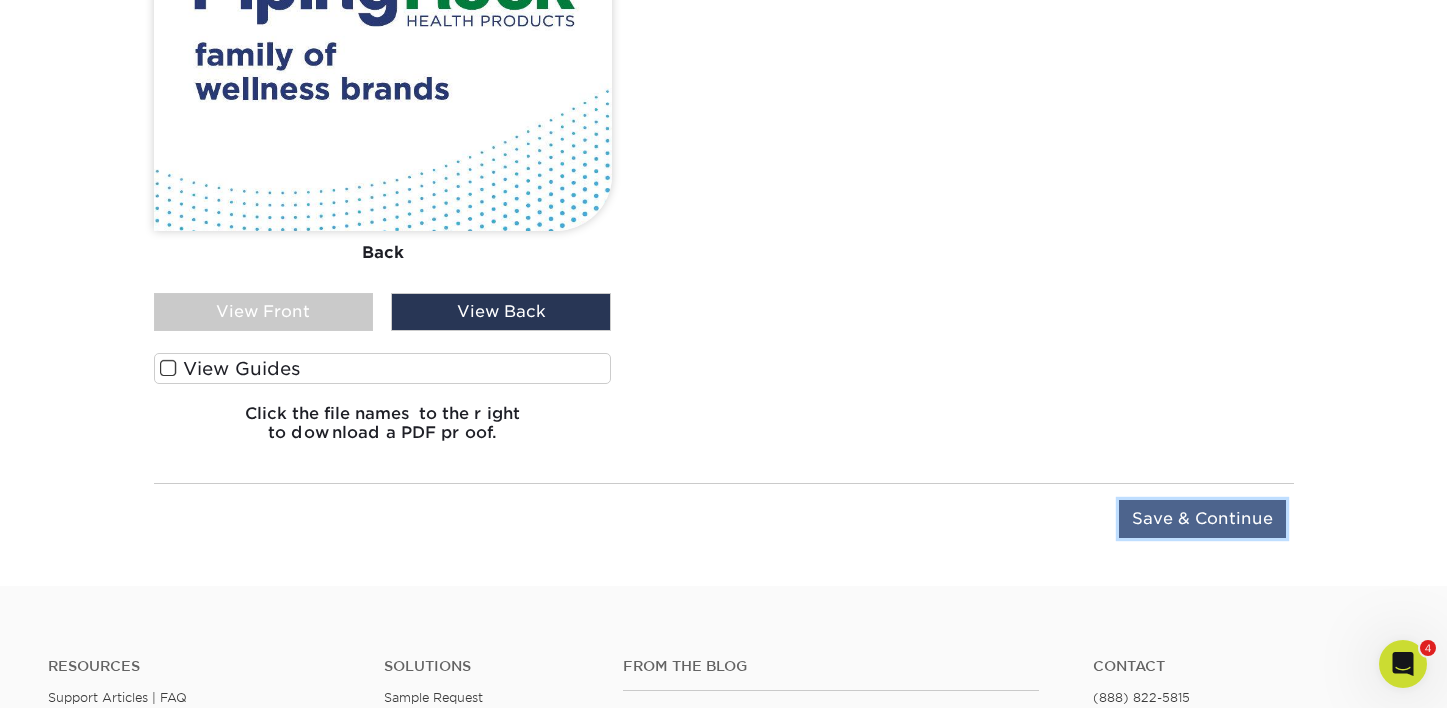 click on "Save & Continue" at bounding box center (1202, 519) 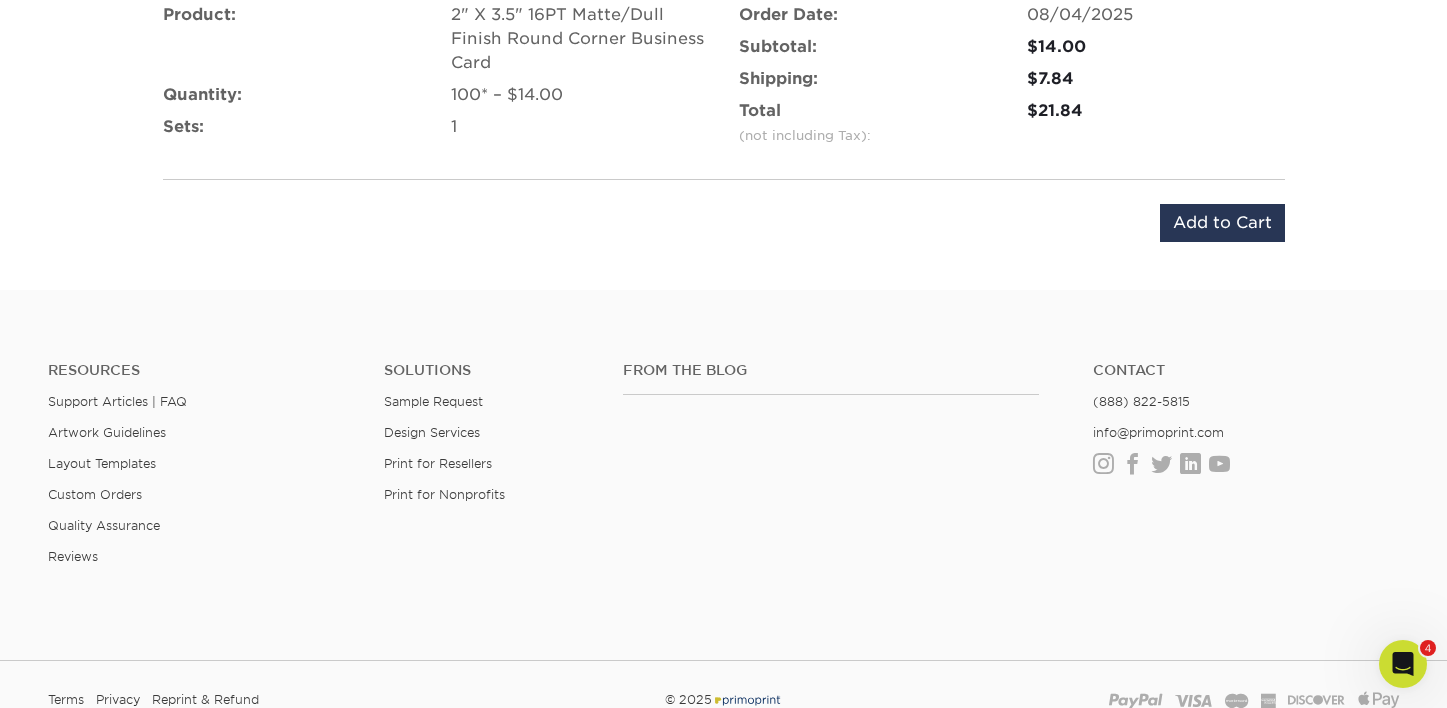 scroll, scrollTop: 1398, scrollLeft: 0, axis: vertical 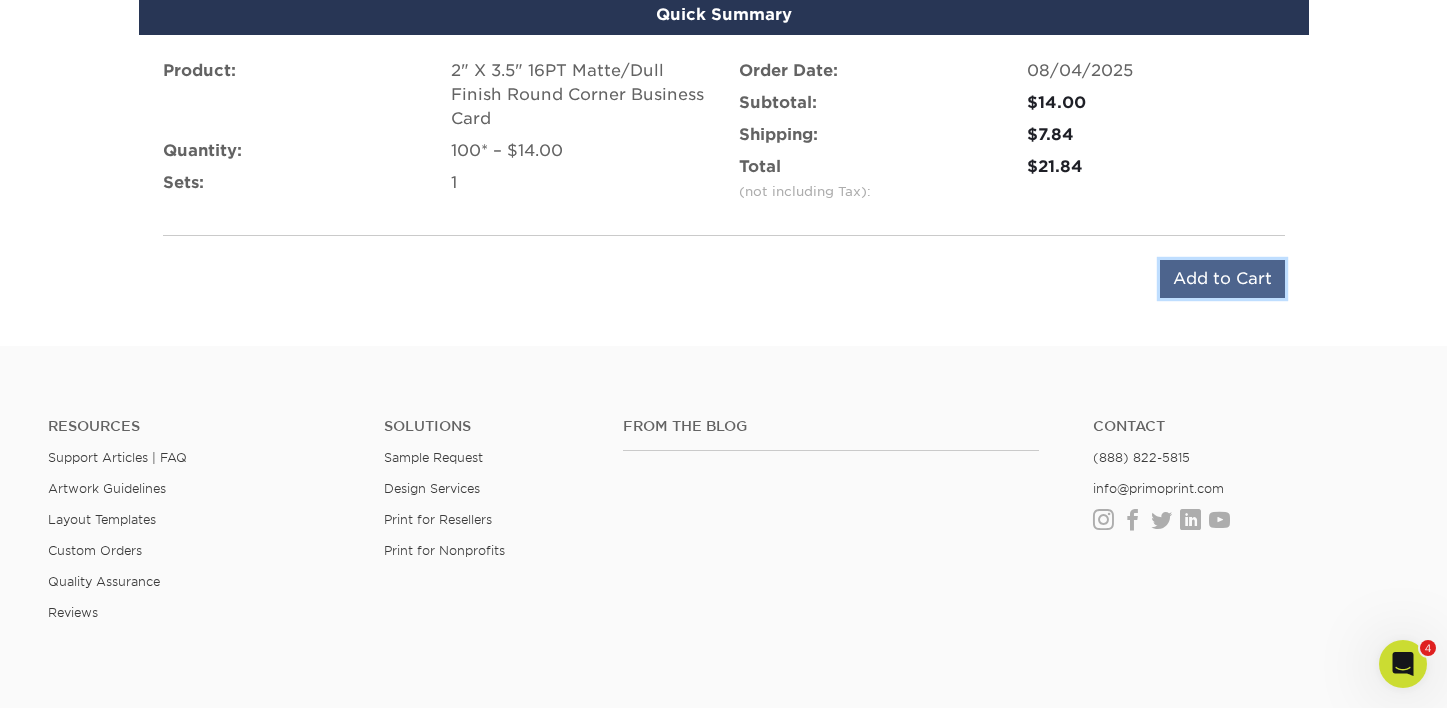 click on "Add to Cart" at bounding box center [1222, 279] 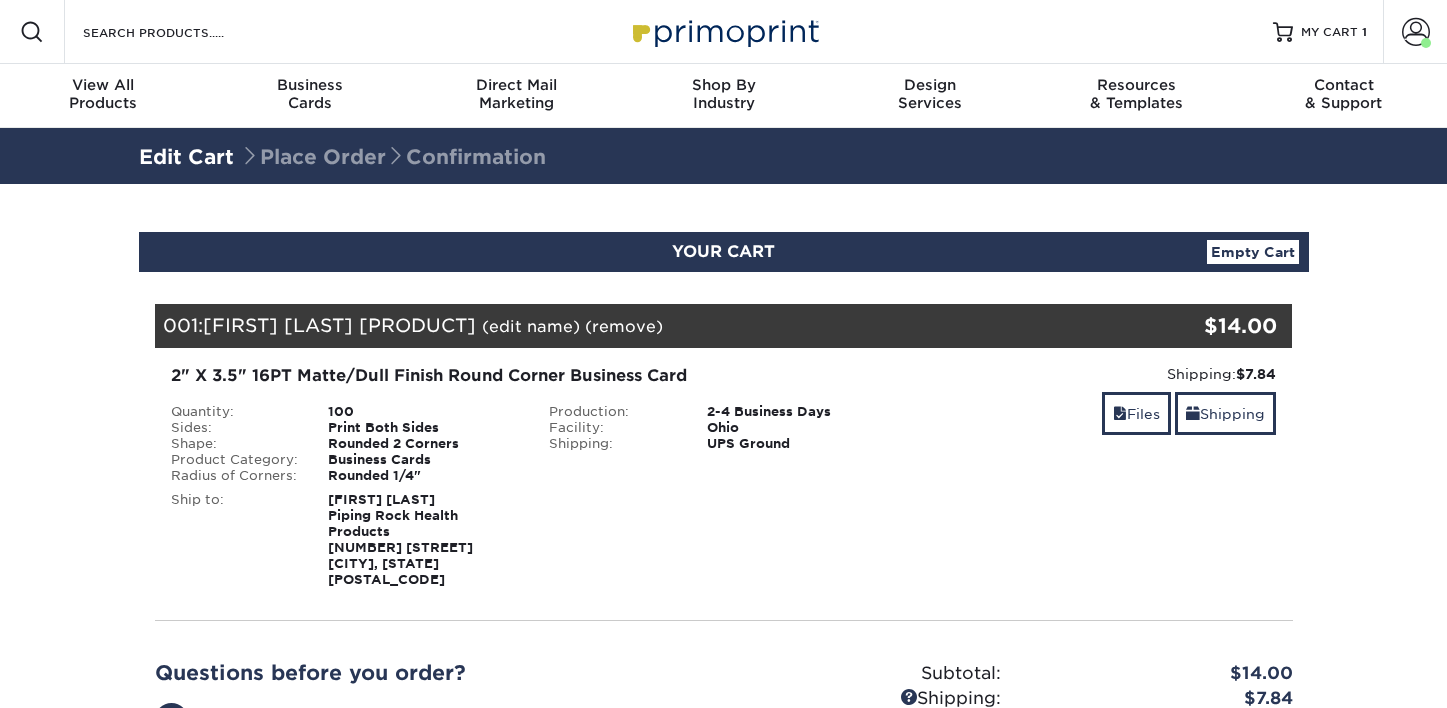 scroll, scrollTop: 0, scrollLeft: 0, axis: both 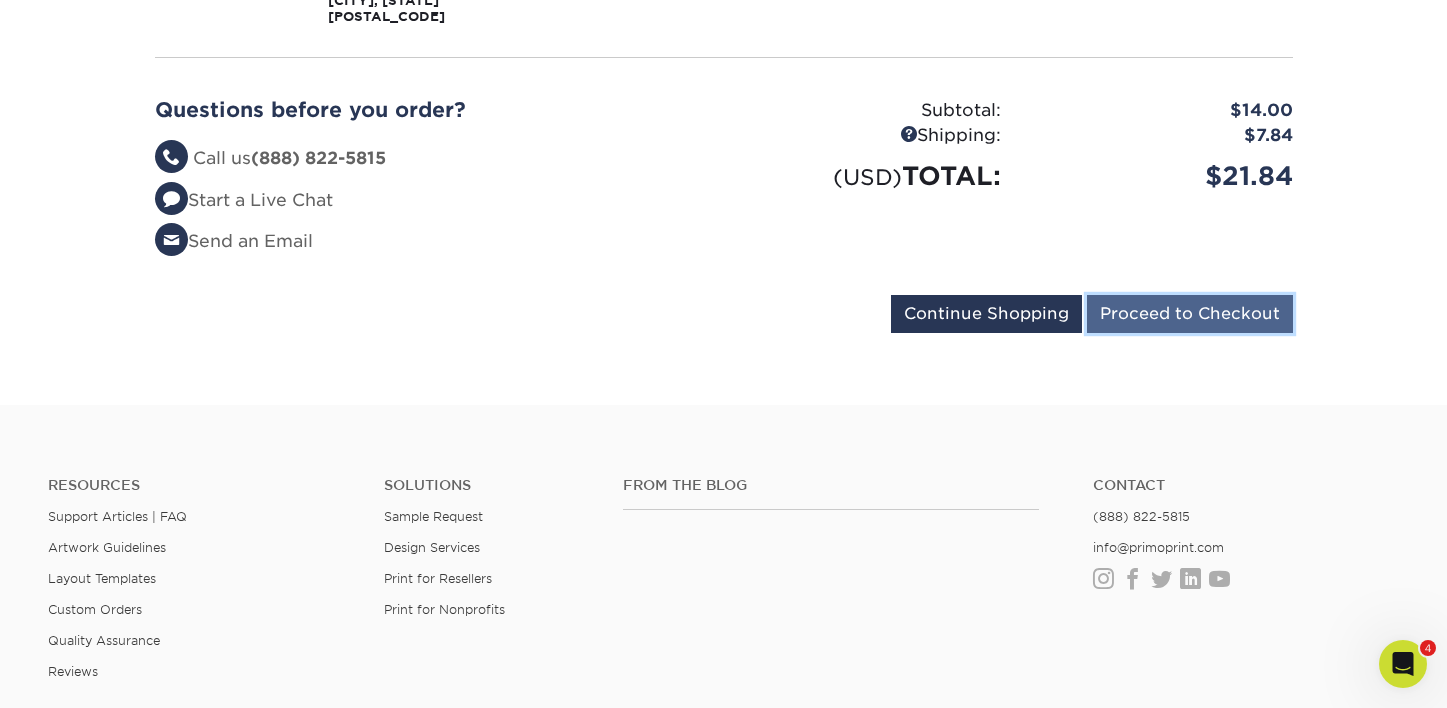 click on "Proceed to Checkout" at bounding box center [1190, 314] 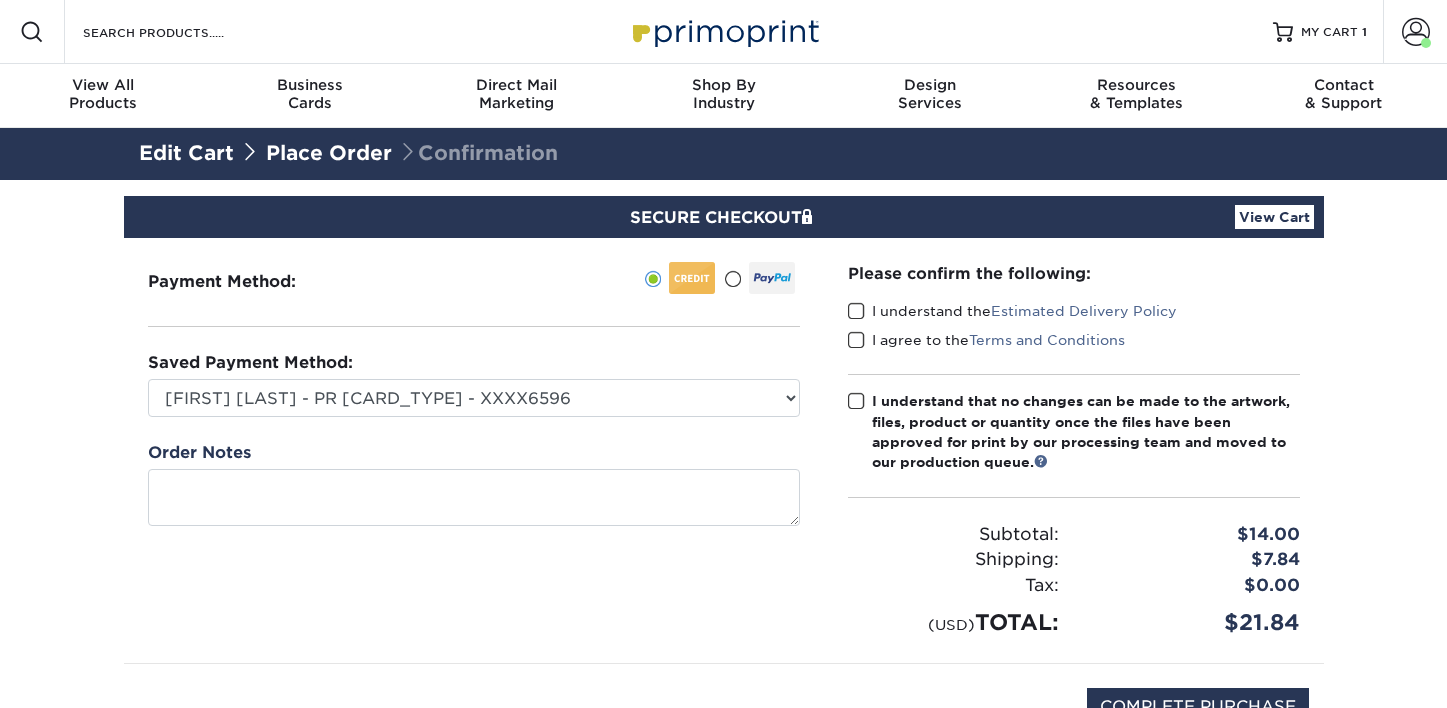 scroll, scrollTop: 0, scrollLeft: 0, axis: both 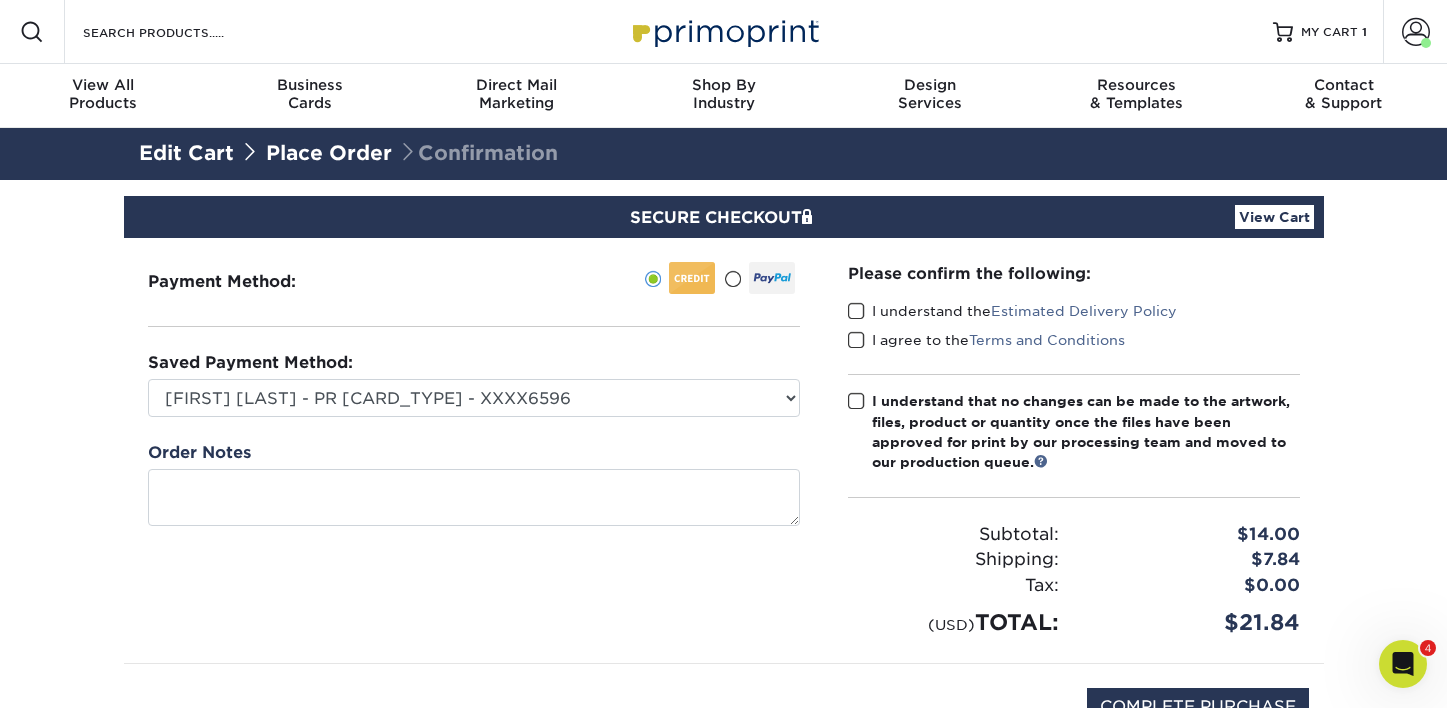 drag, startPoint x: 844, startPoint y: 305, endPoint x: 847, endPoint y: 317, distance: 12.369317 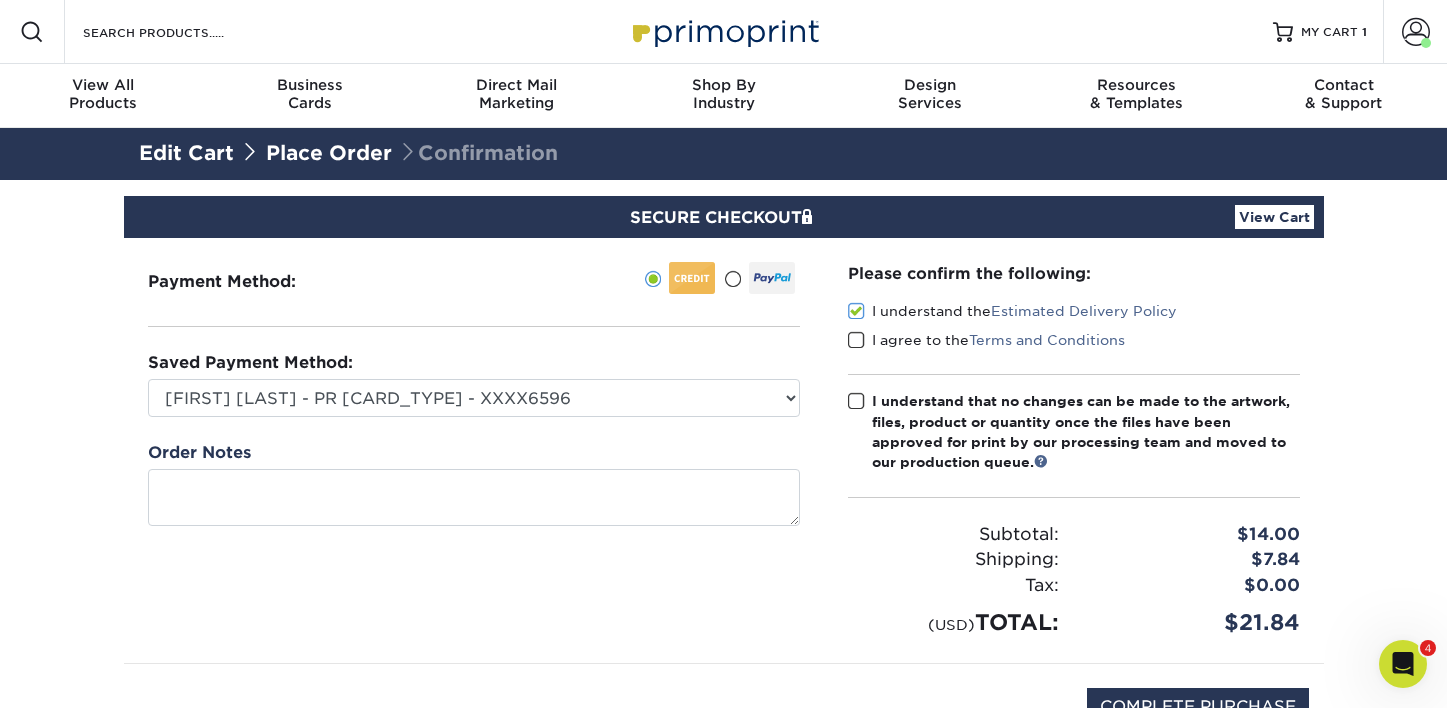 click at bounding box center [856, 340] 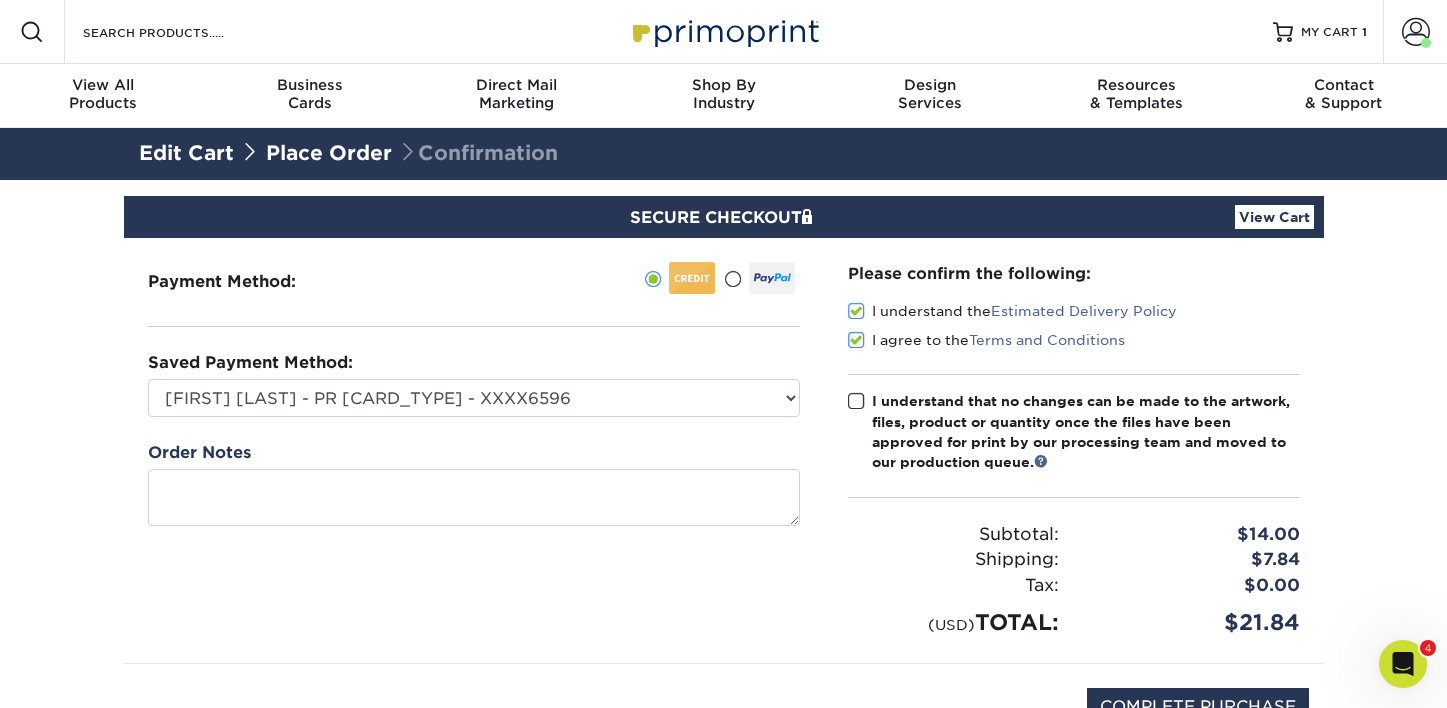 click at bounding box center [856, 401] 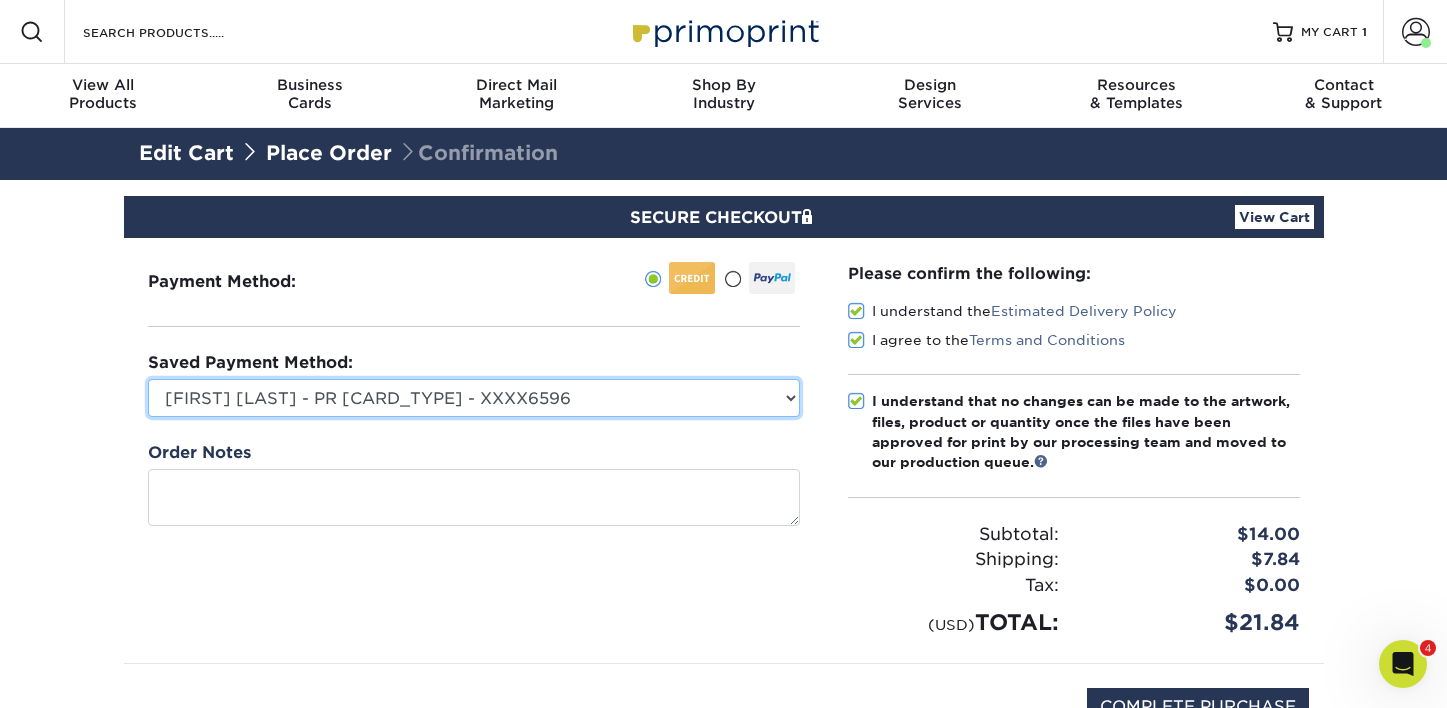 click on "Gab Carrillo - PR Mastercard - XXXX6596 Accounting Corp CC - XXXX4846 MasterCard - XXXX0362 MasterCard - XXXX2333 New Credit Card" at bounding box center (474, 398) 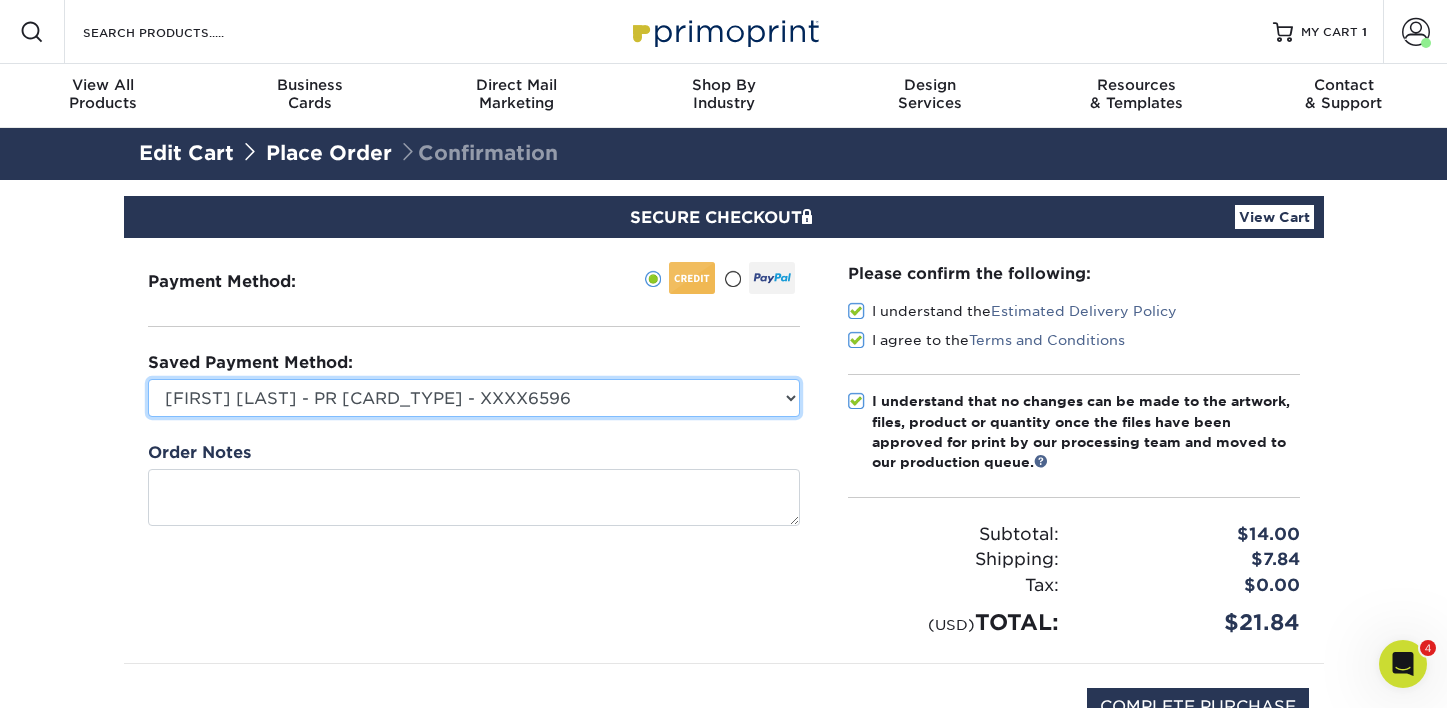 select on "74586" 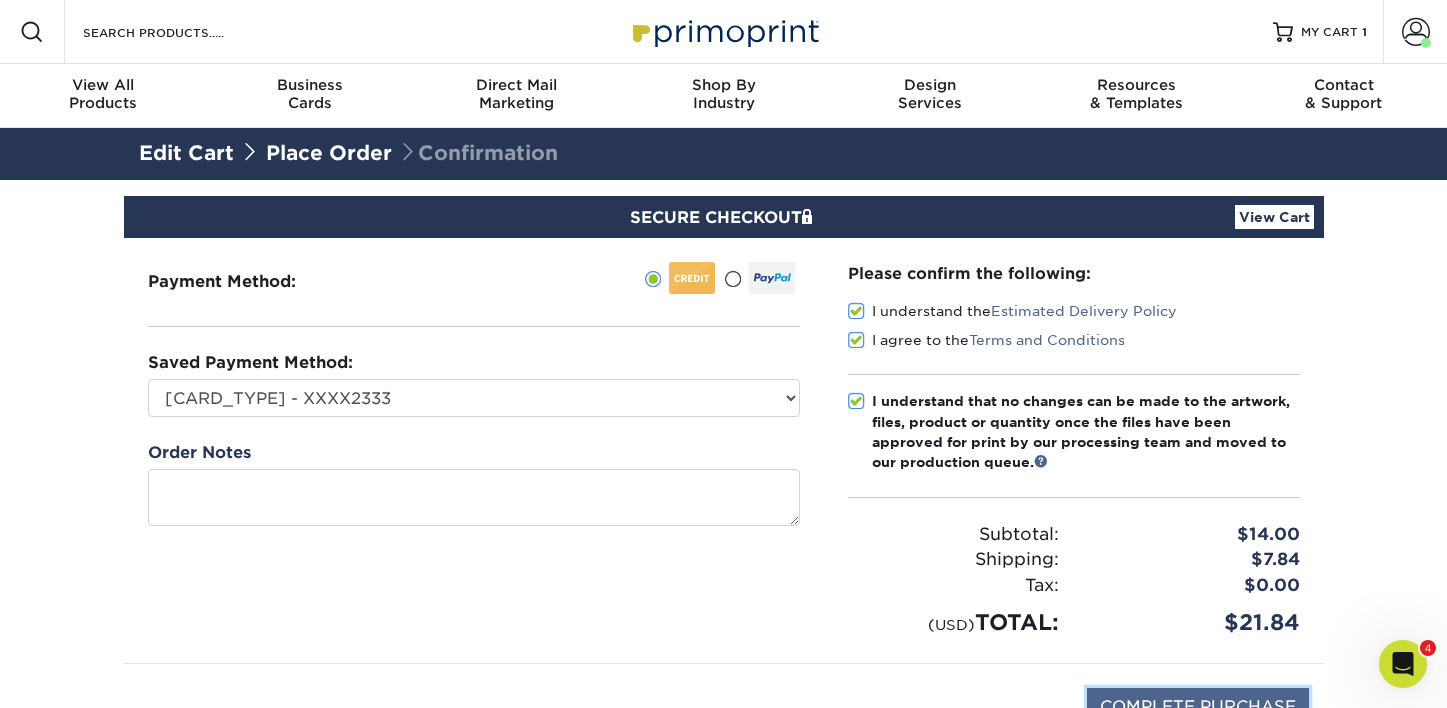click on "COMPLETE PURCHASE" at bounding box center [1198, 707] 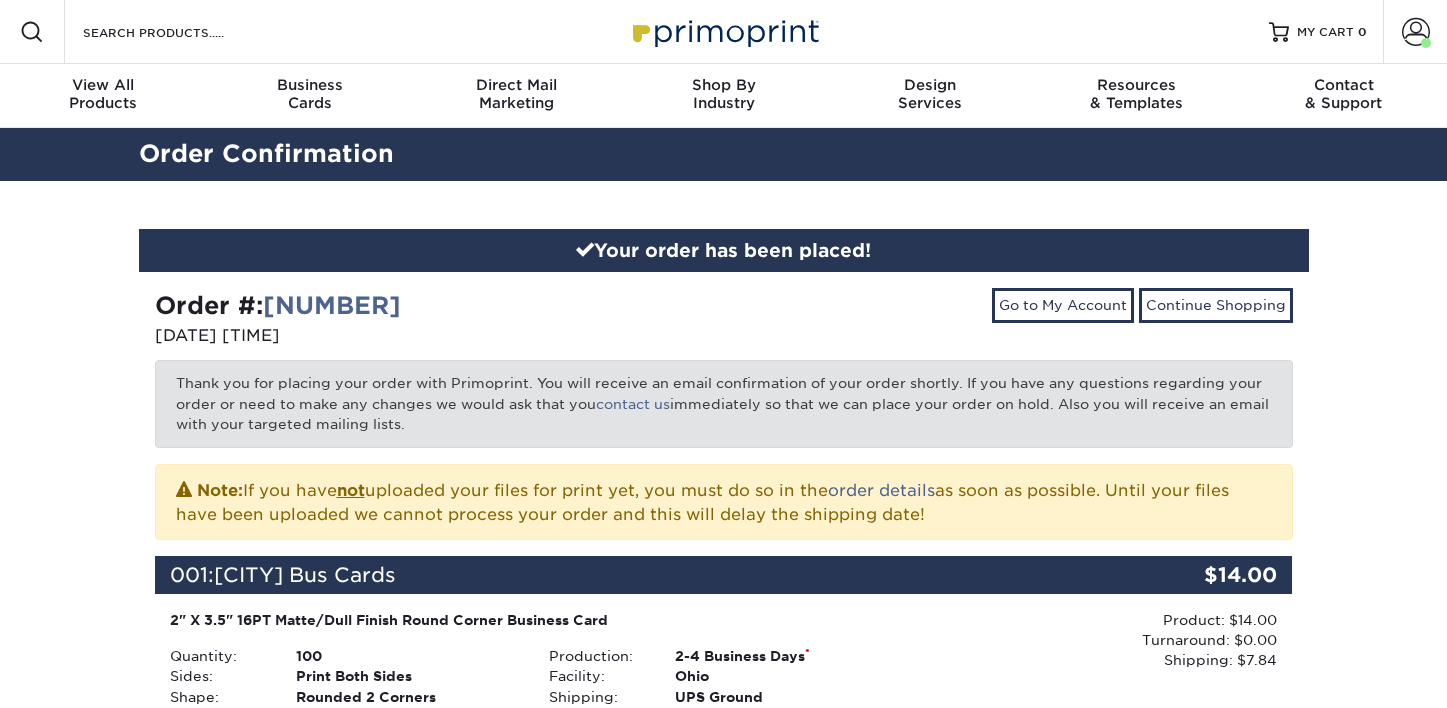 scroll, scrollTop: 0, scrollLeft: 0, axis: both 